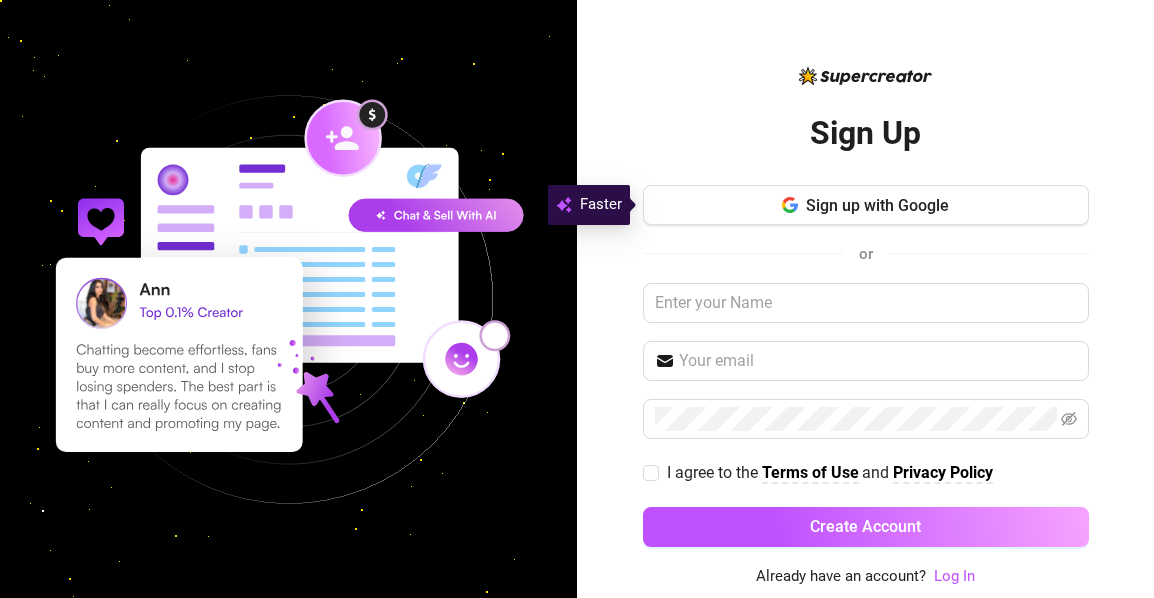 scroll, scrollTop: 0, scrollLeft: 0, axis: both 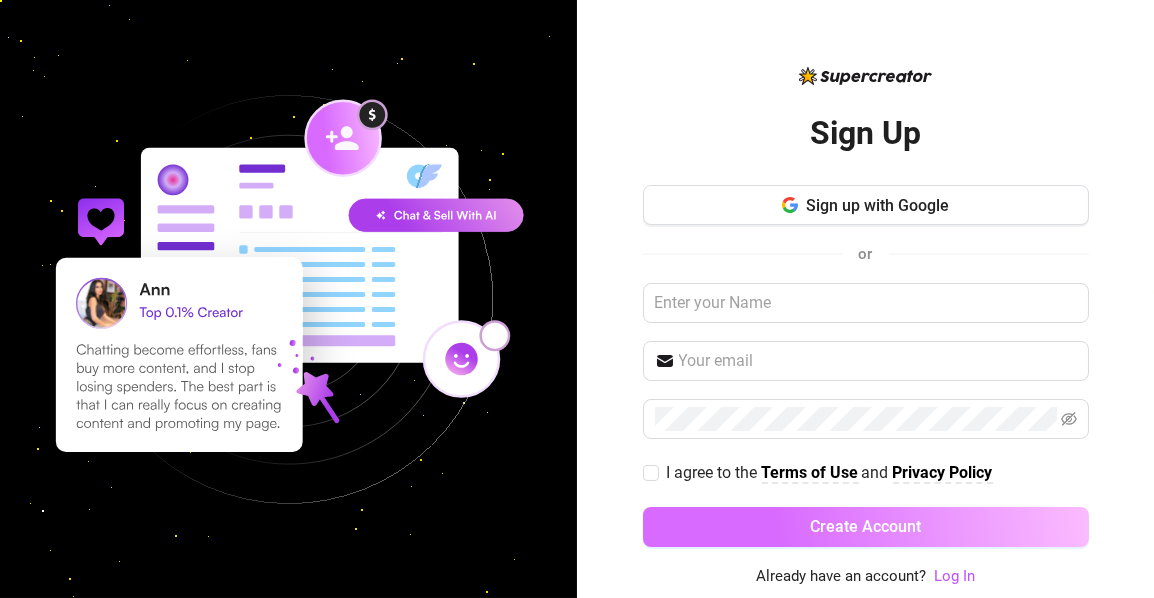 click on "Sign Up Sign up with Google or I agree to the Terms of Use and Privacy Policy Create Account Already have an account? Log In
Faster" at bounding box center (577, 299) 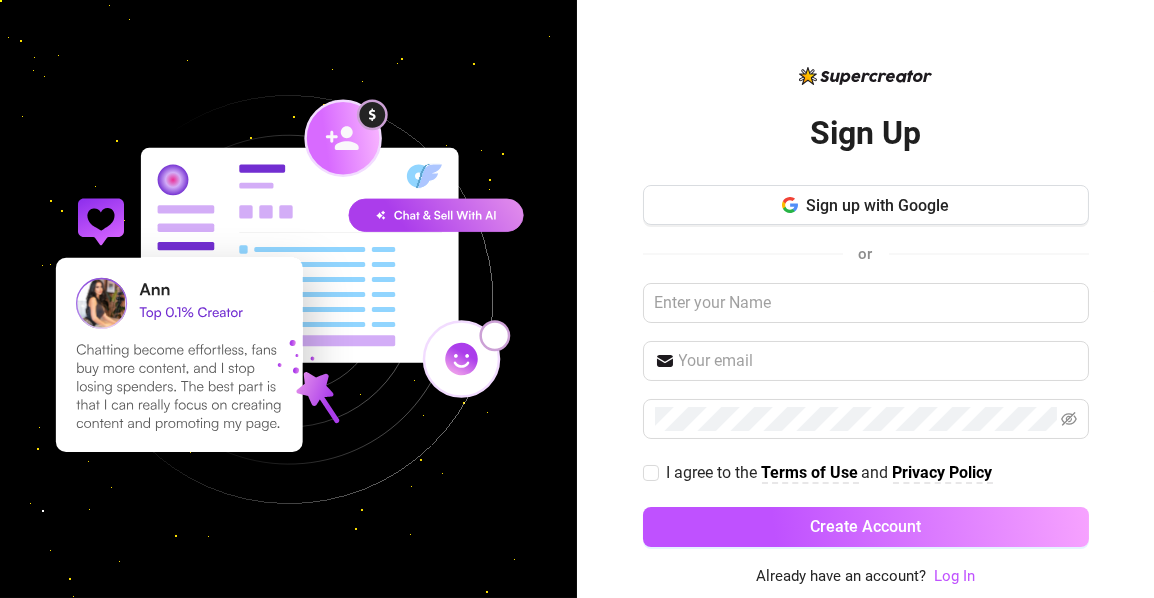 click at bounding box center [1139, 583] 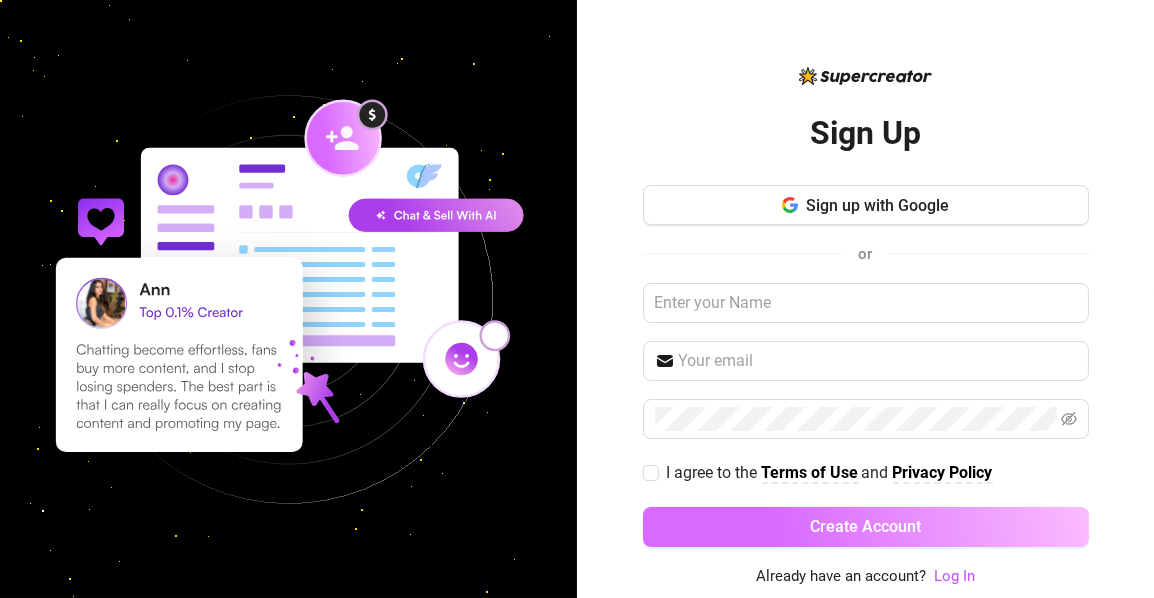 click on "Create Account" at bounding box center (865, 526) 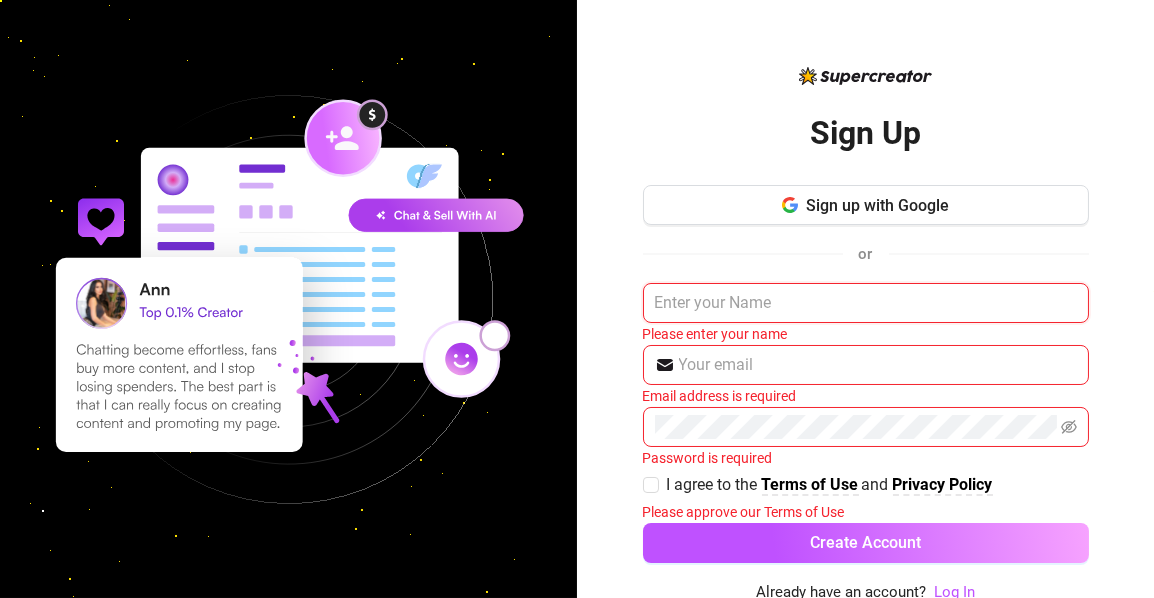 click at bounding box center (866, 303) 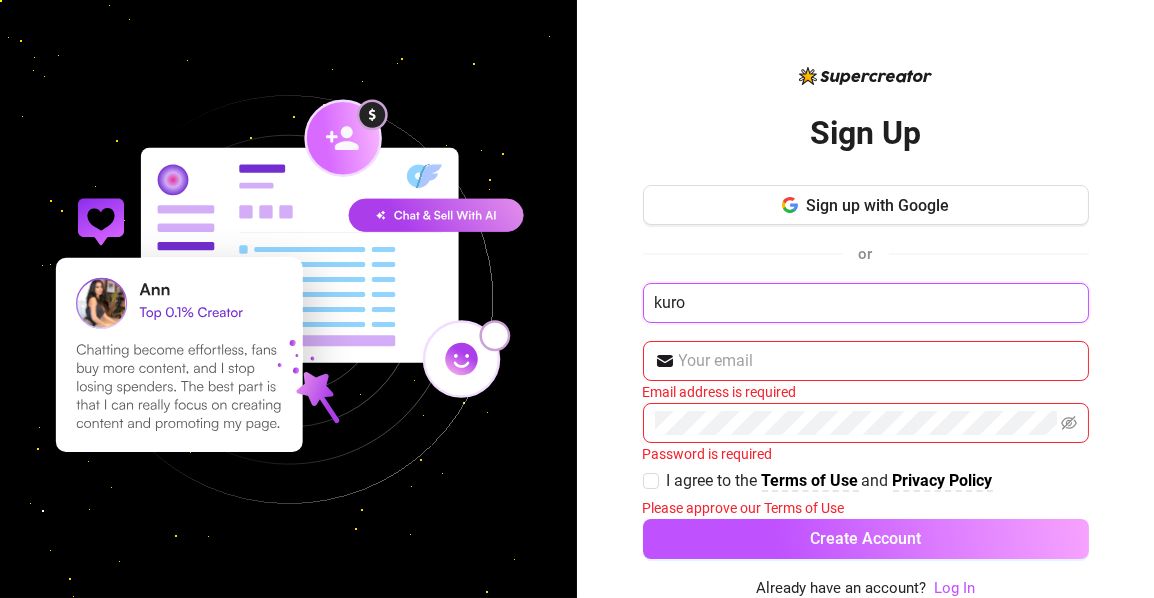 type on "kuro" 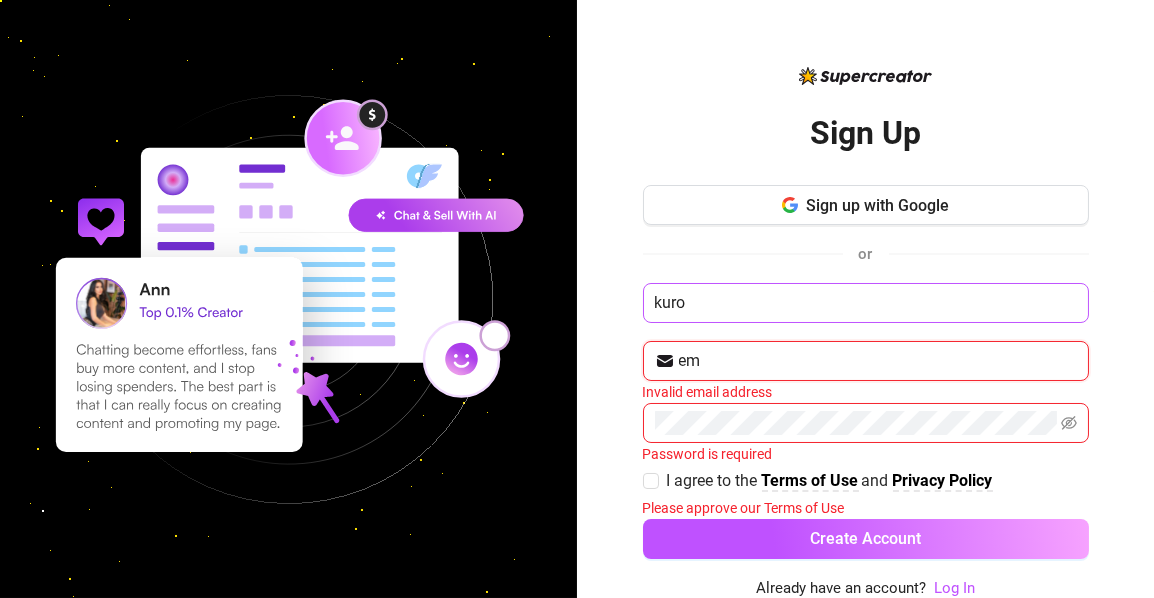 type on "e" 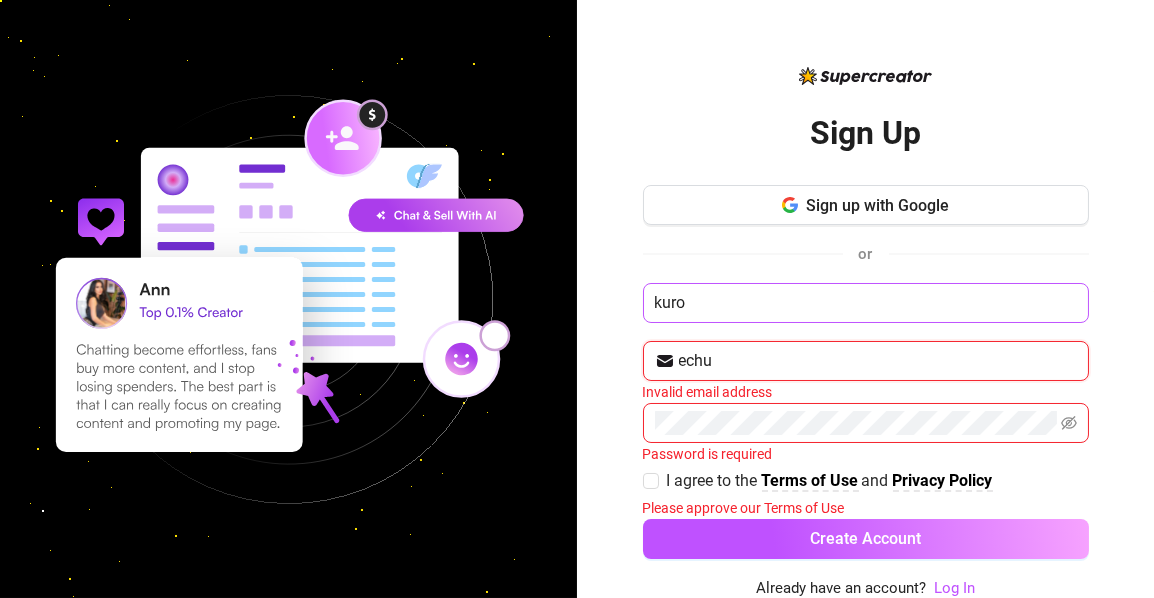 type on "[EMAIL]" 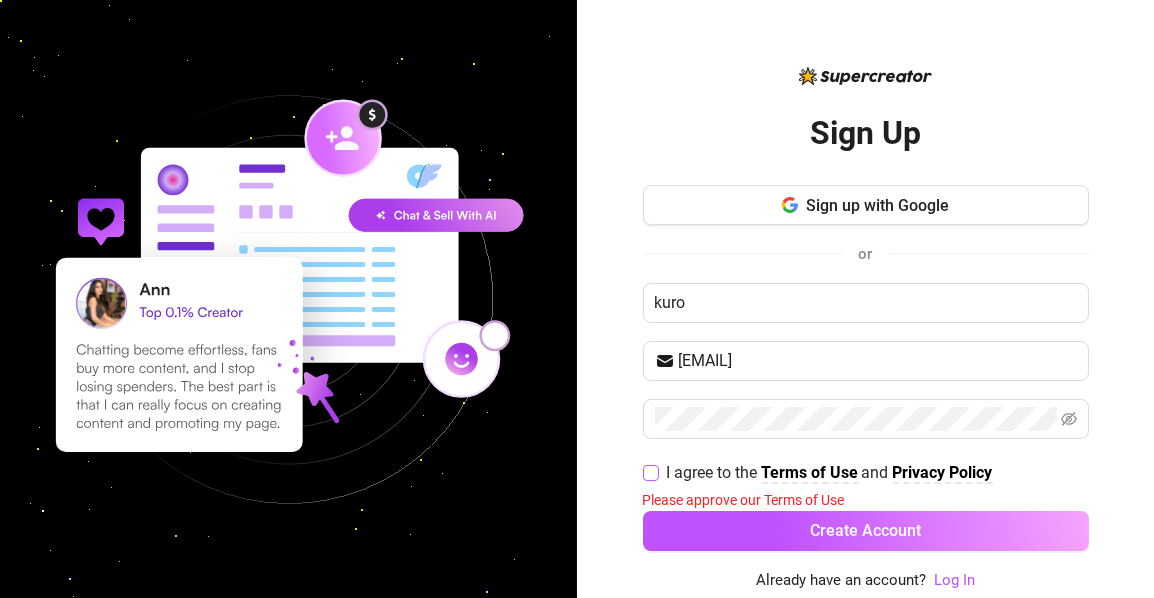 click on "I agree to the   Terms of Use   and   Privacy Policy" at bounding box center (650, 472) 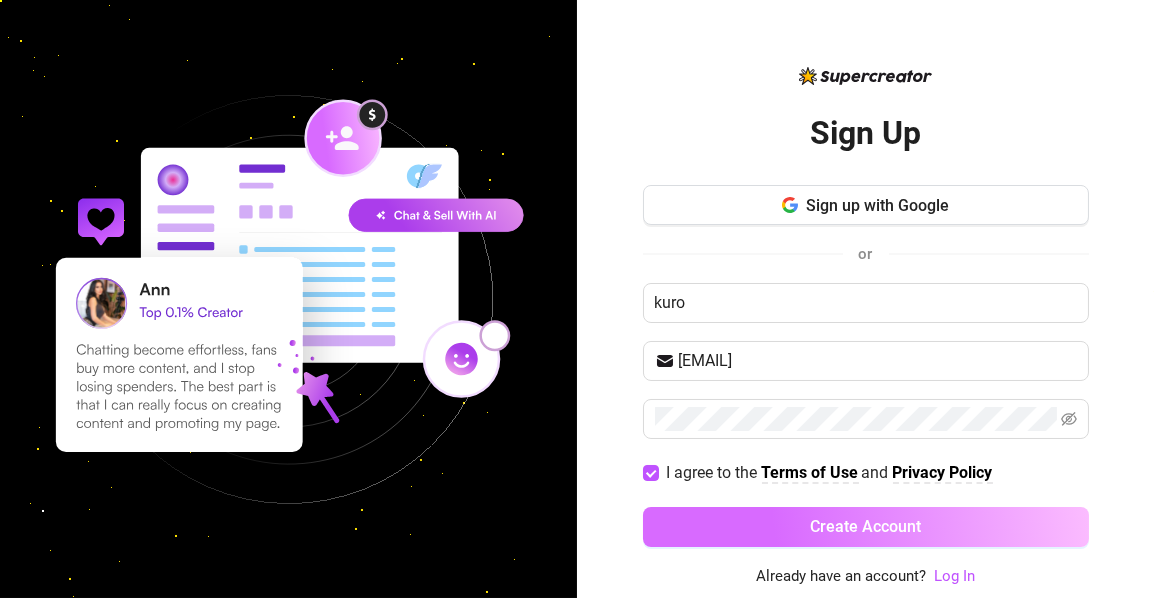 click on "Create Account" at bounding box center (865, 526) 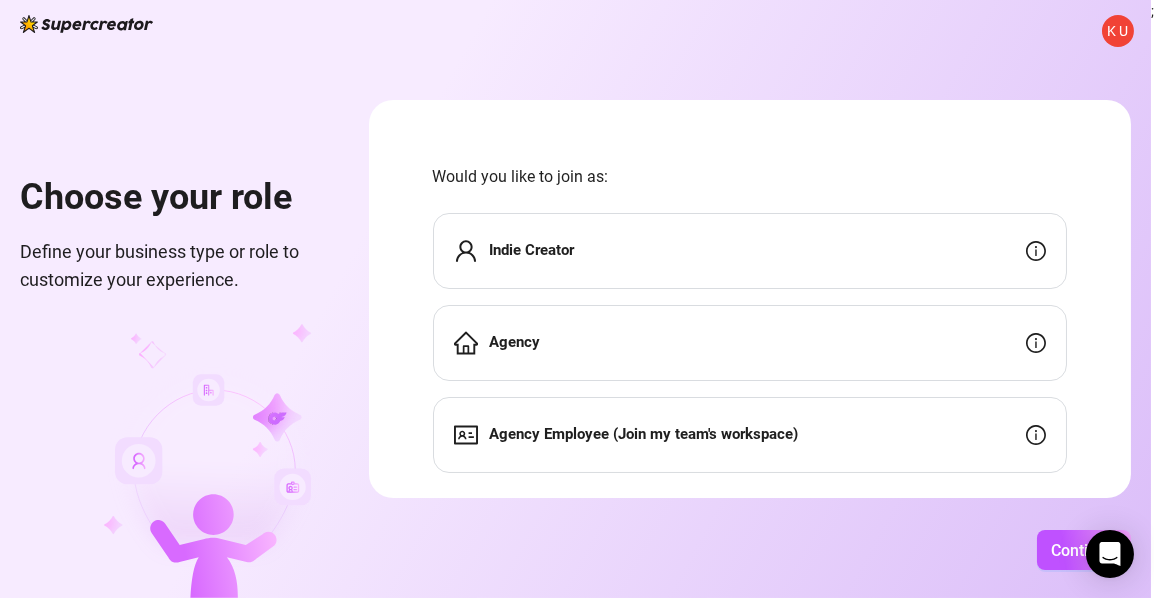 click on "K U Choose your role Define your business type or role to customize your experience. Would you like to join as: Indie Creator Agency Agency Employee (Join my team's workspace) Continue" at bounding box center [575, 299] 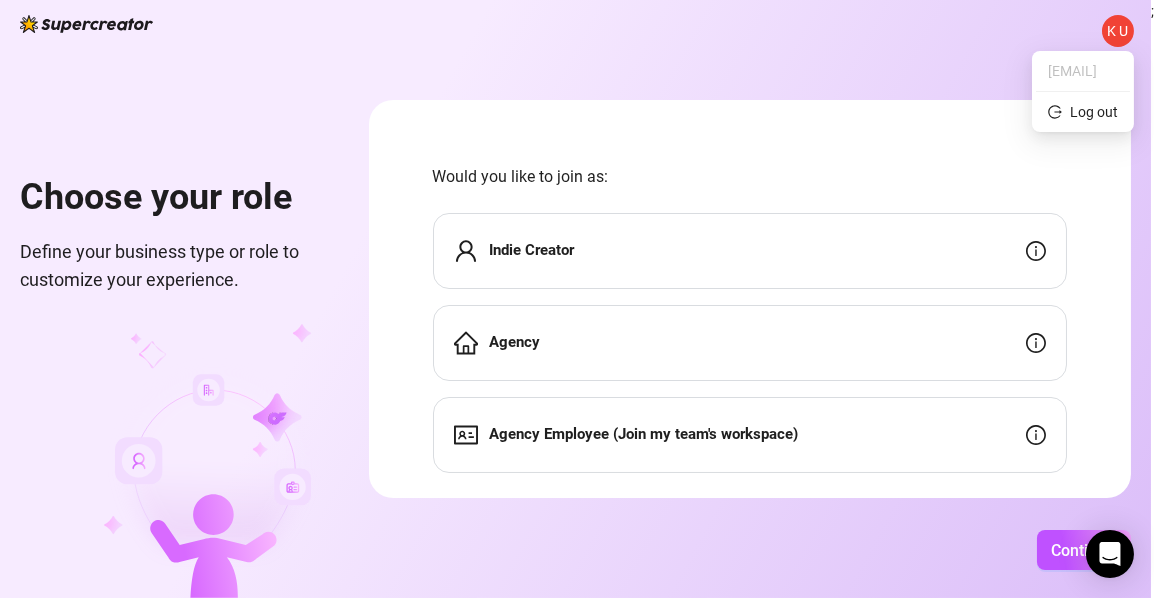 click on "K U Choose your role Define your business type or role to customize your experience. Would you like to join as: Indie Creator Agency Agency Employee (Join my team's workspace) Continue" at bounding box center [575, 299] 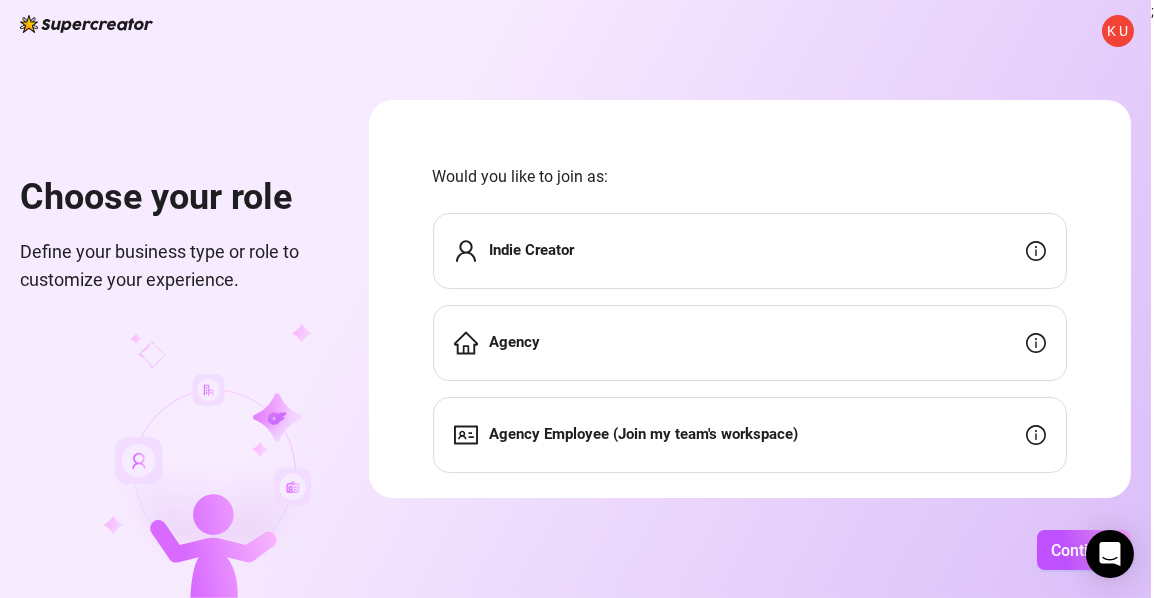 click on "K U" at bounding box center (1118, 31) 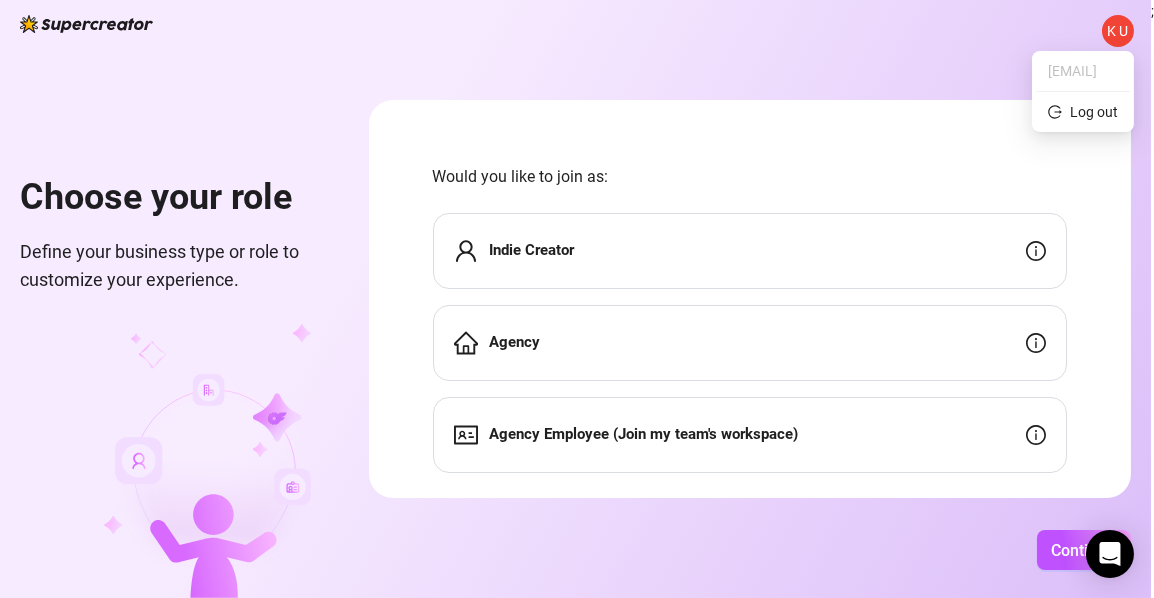 click on "K U Choose your role Define your business type or role to customize your experience. Would you like to join as: Indie Creator Agency Agency Employee (Join my team's workspace) Continue" at bounding box center (575, 299) 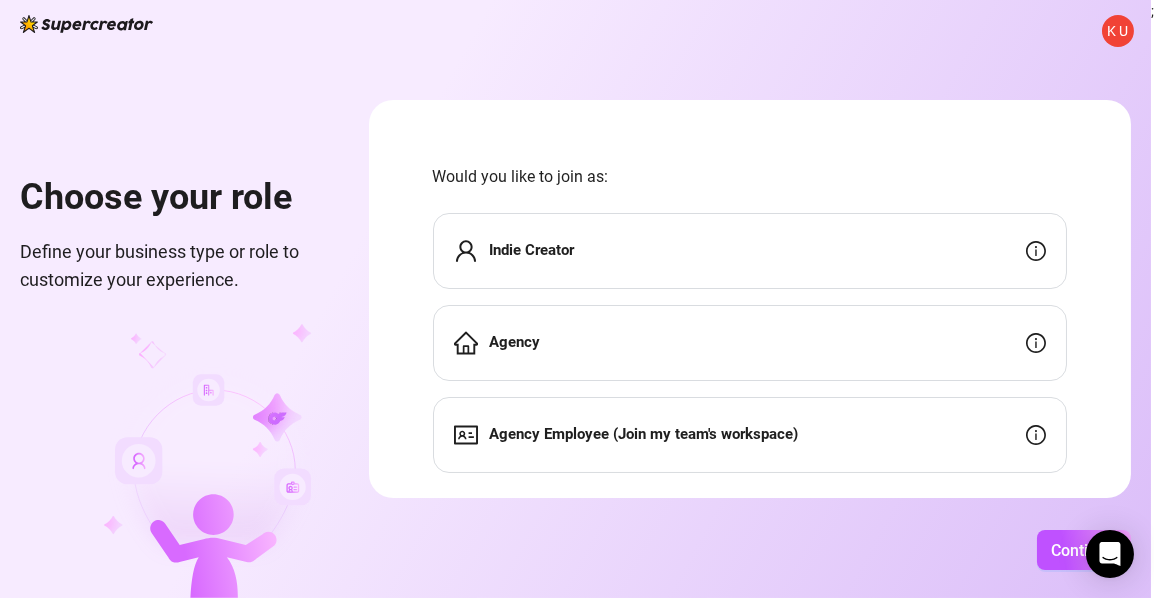 scroll, scrollTop: 38, scrollLeft: 0, axis: vertical 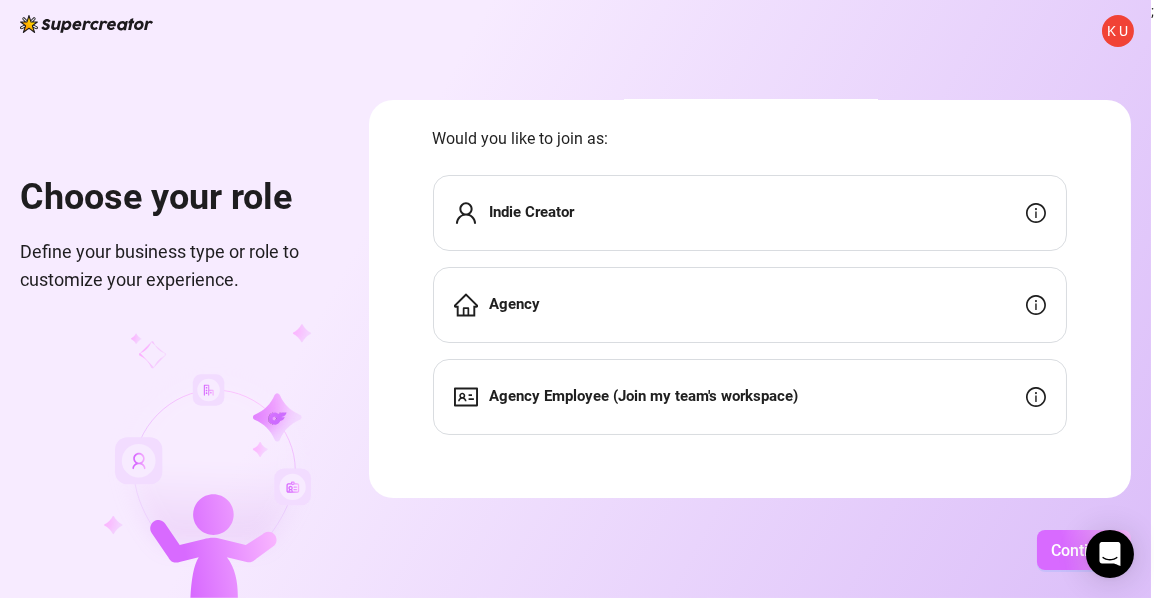 click on "Continue" at bounding box center (1084, 550) 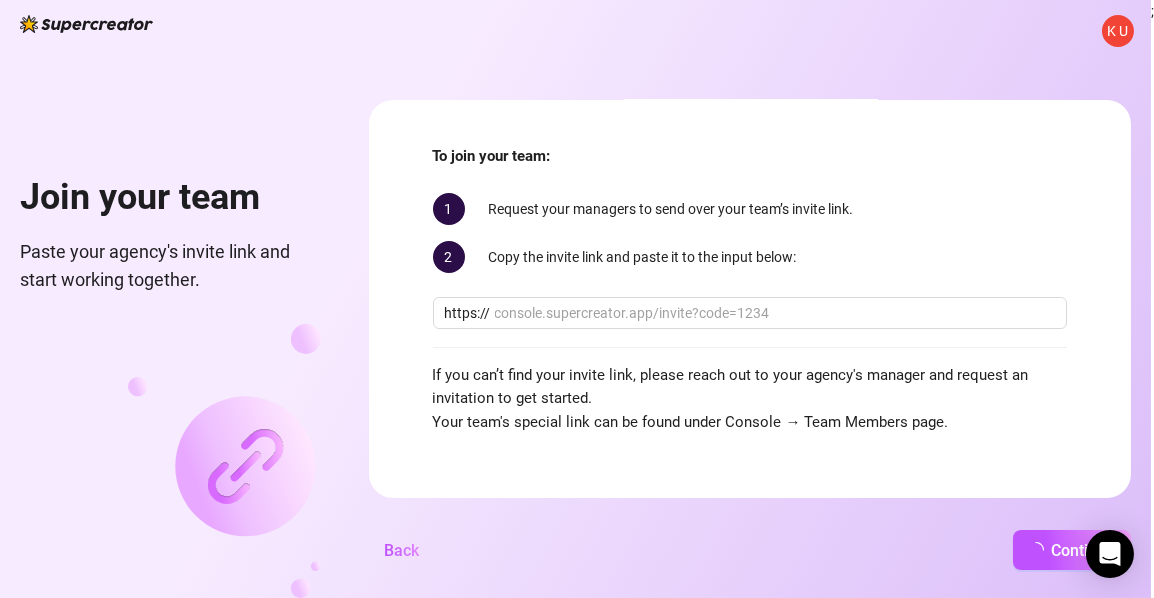 scroll, scrollTop: 18, scrollLeft: 0, axis: vertical 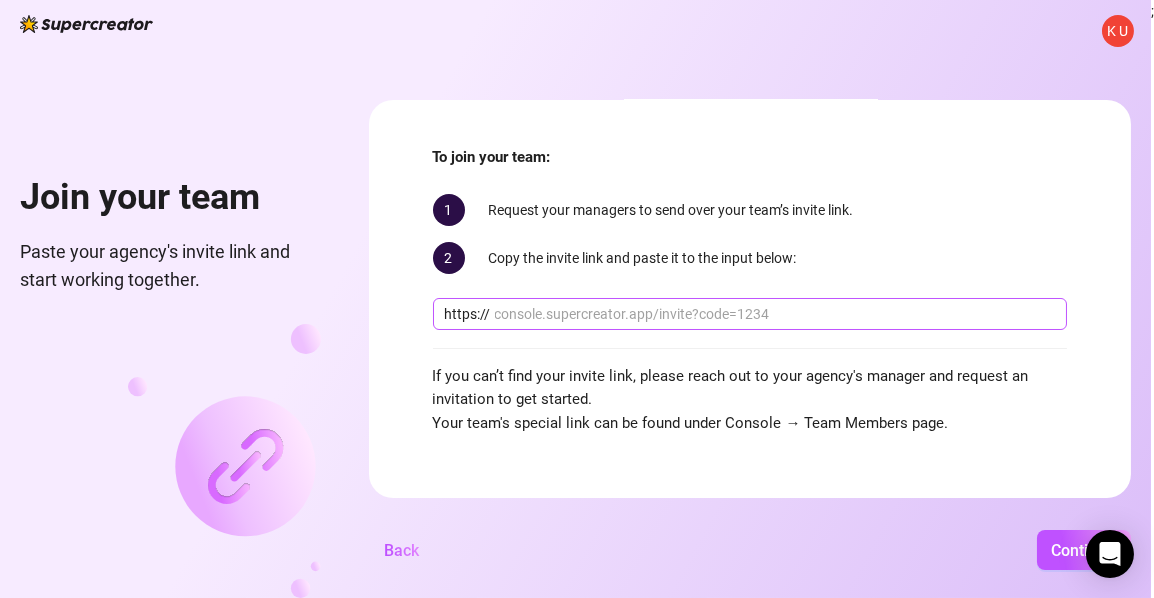 click at bounding box center (775, 314) 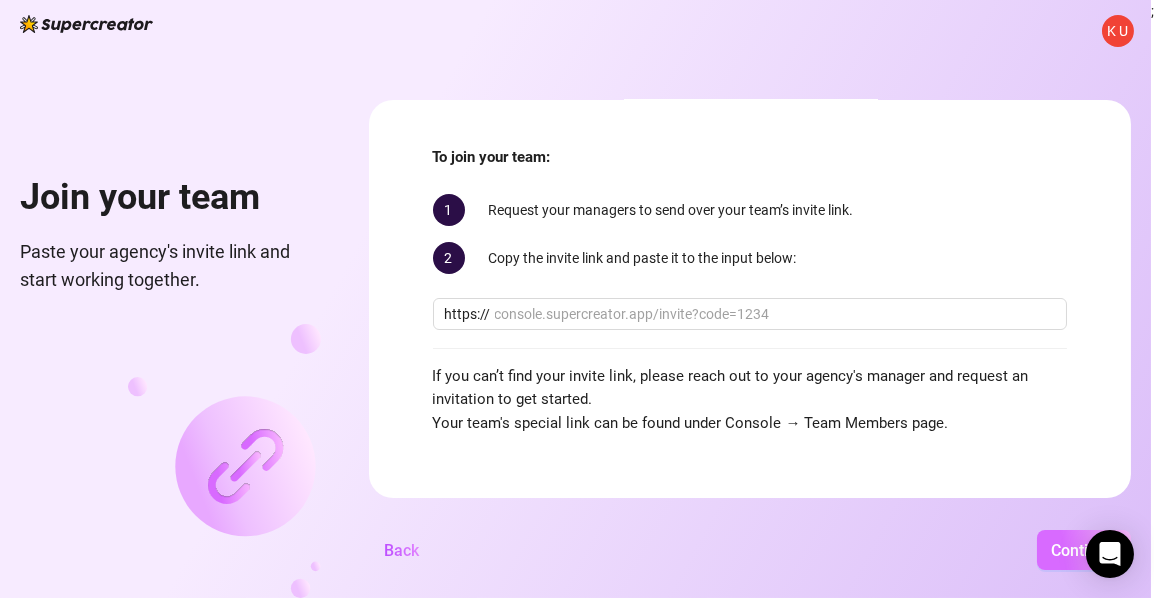 click on "Continue" at bounding box center (1084, 550) 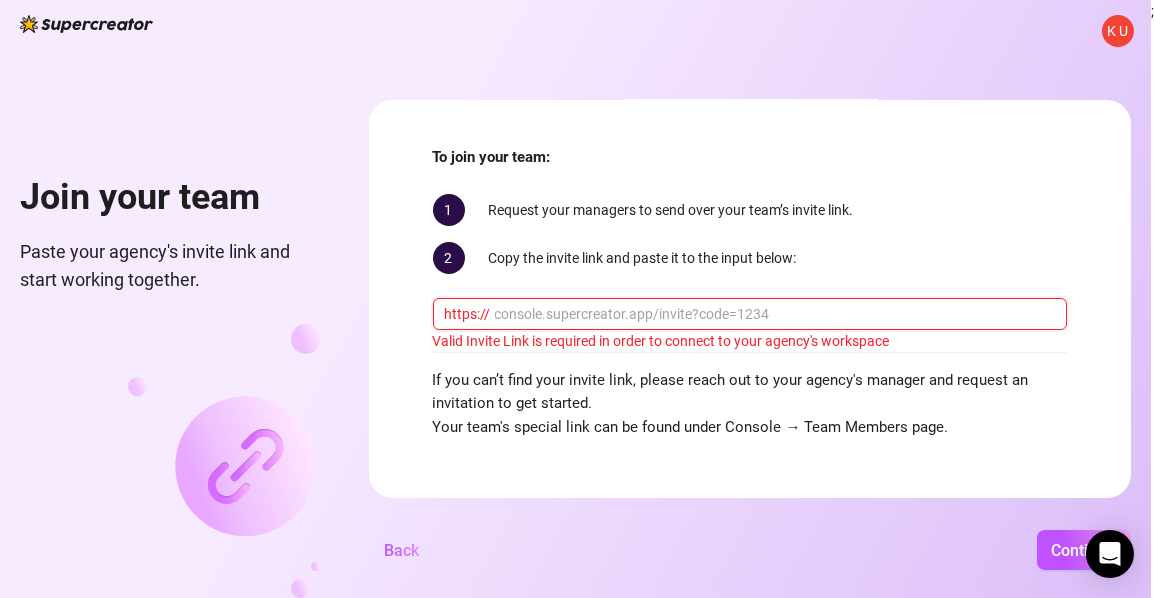 click at bounding box center (775, 314) 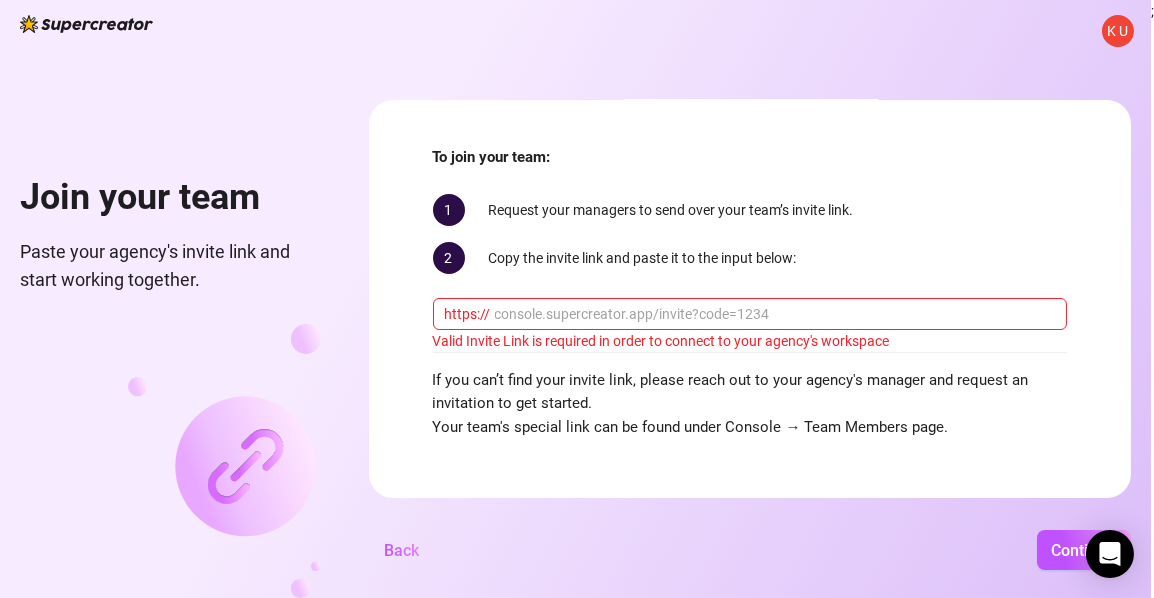 click on "1 Request your managers to send over your team’s invite link." at bounding box center (750, 210) 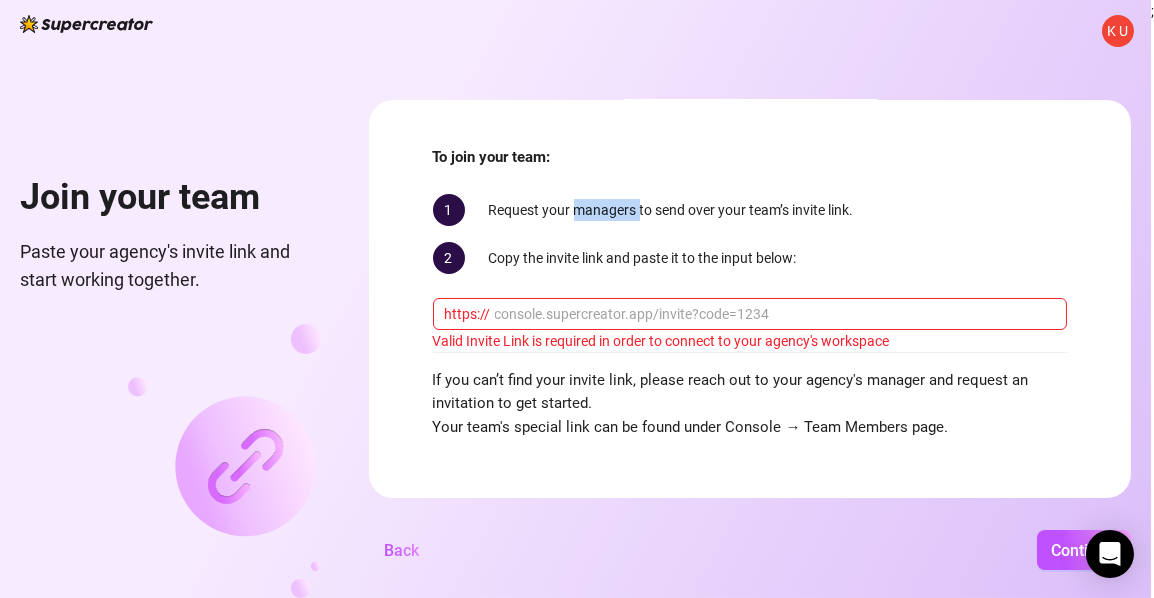 click on "1 Request your managers to send over your team’s invite link." at bounding box center (750, 210) 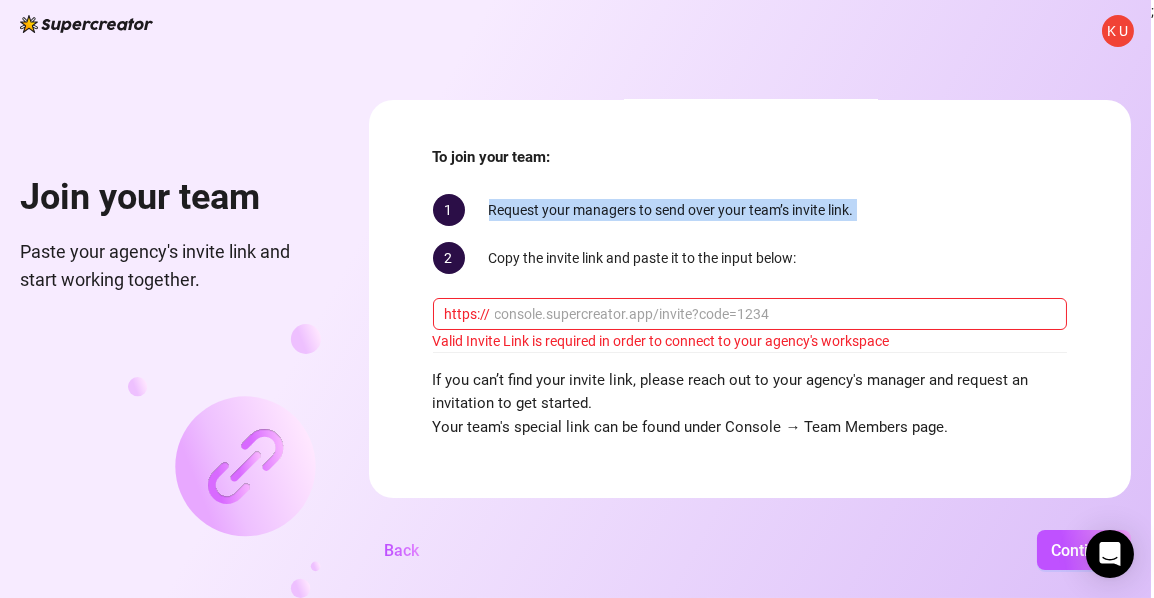 click on "1 Request your managers to send over your team’s invite link." at bounding box center [750, 210] 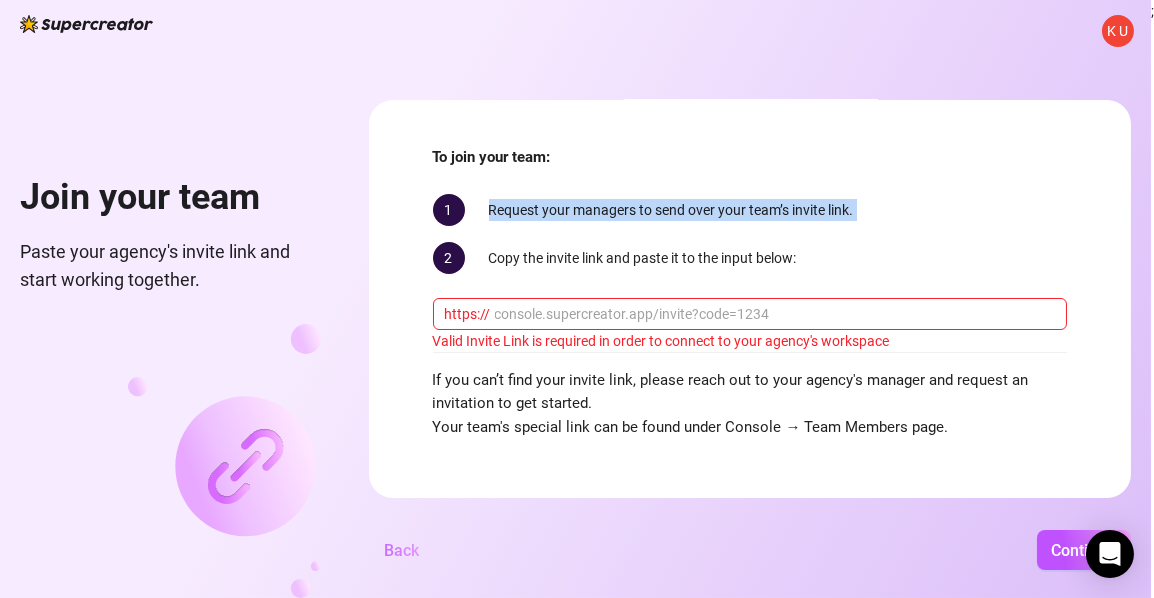 click on "Back" at bounding box center [402, 550] 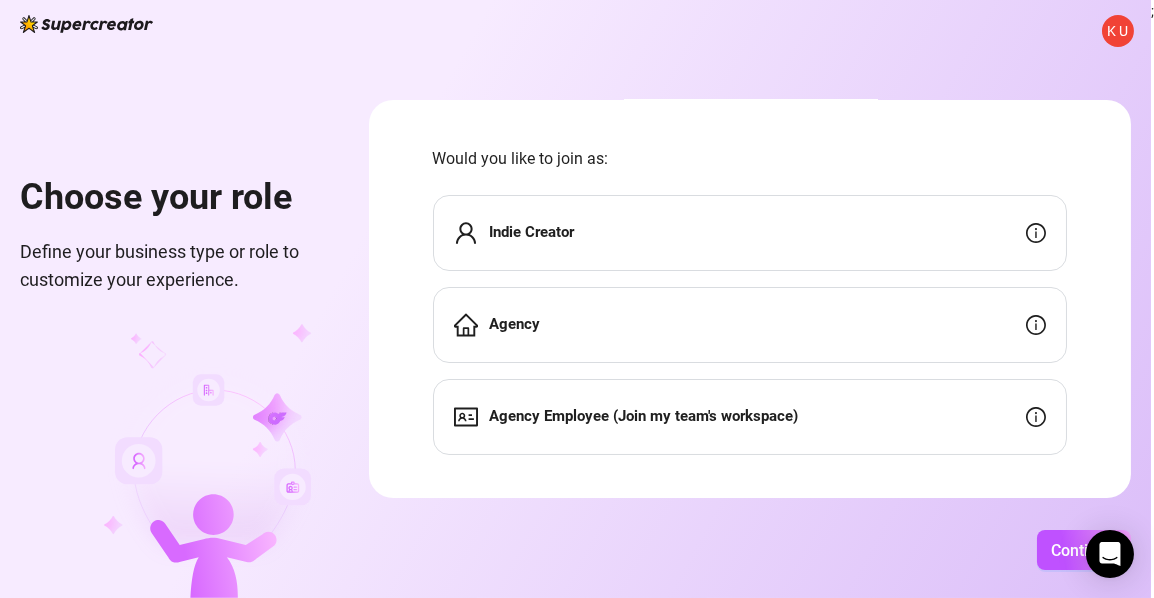 click on "Agency Employee (Join my team's workspace)" at bounding box center (644, 416) 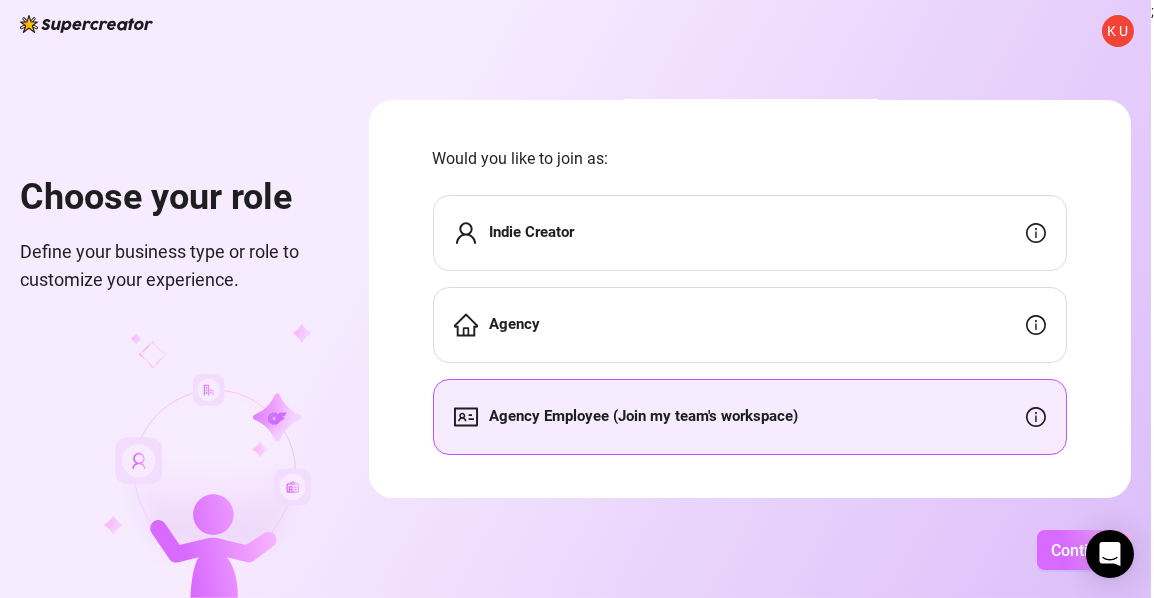 click on "Continue" at bounding box center [1084, 550] 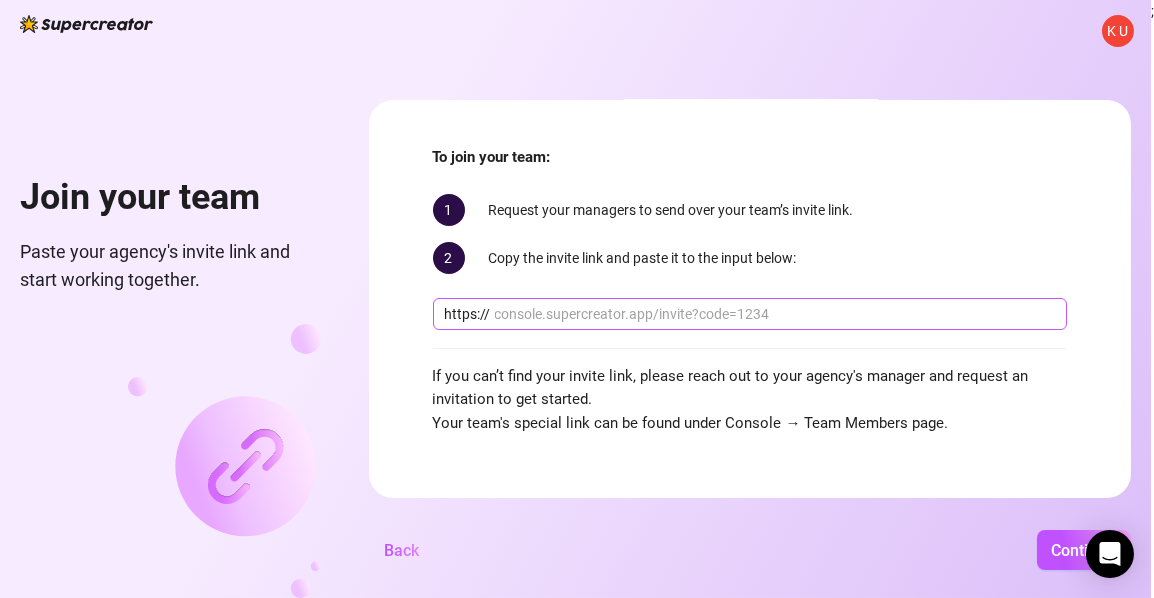 click on "https://" at bounding box center (468, 314) 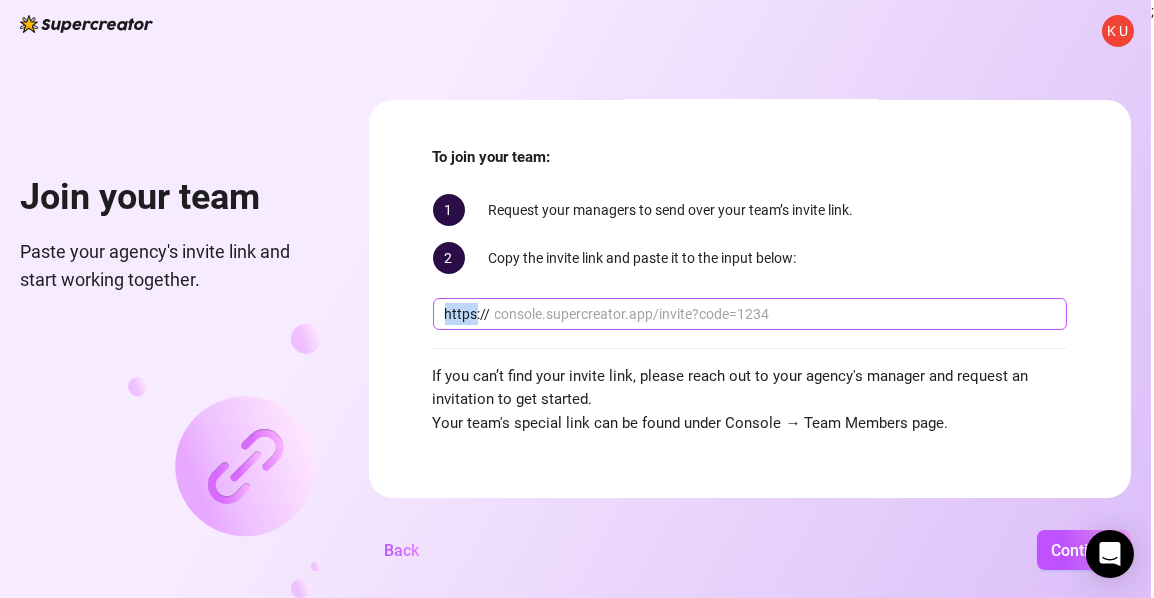 click on "https://" at bounding box center [468, 314] 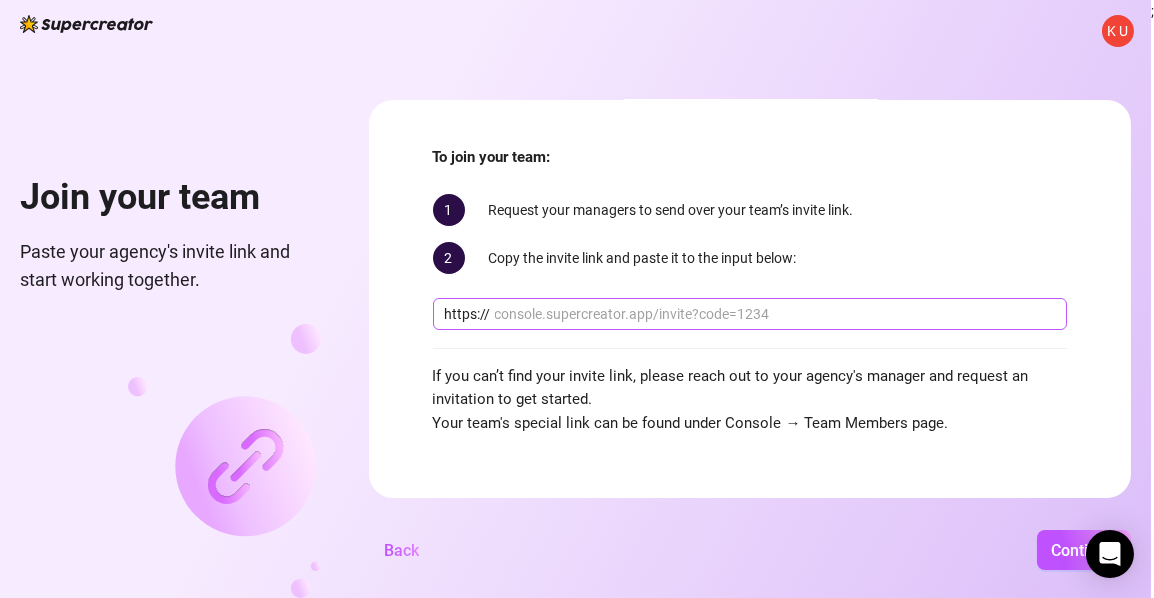 click on "https://" at bounding box center (468, 314) 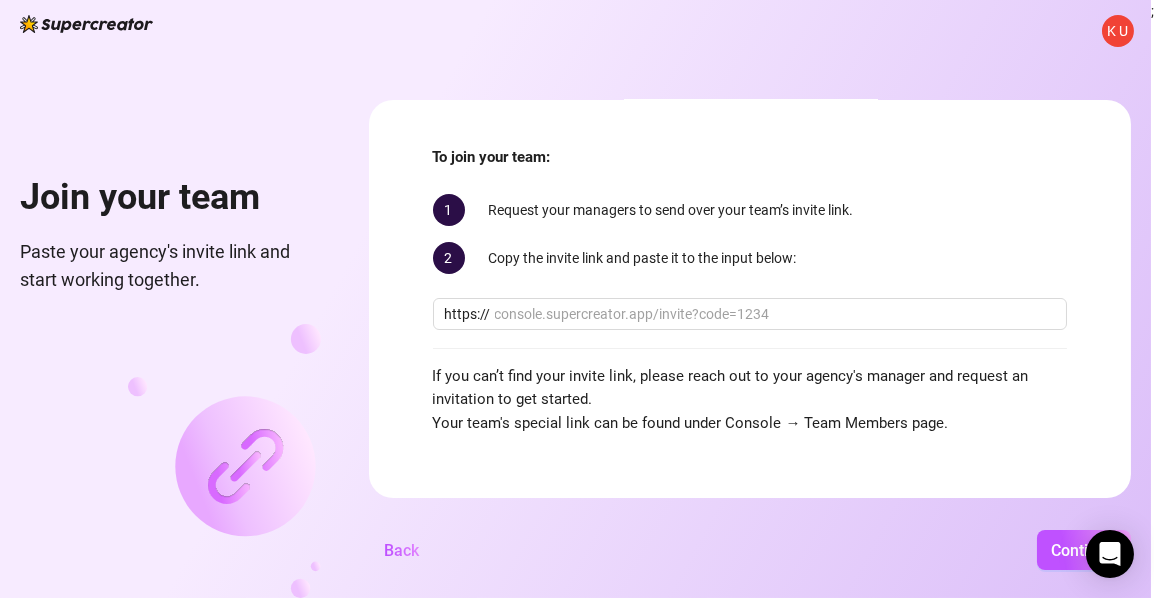 click on "K U Join your team Paste your agency's invite link and start working together. To join your team: 1 Request your managers to send over your team’s invite link. 2 Copy the invite link and paste it to the input below: https:// If you can’t find your invite link, please reach out to your agency's manager and request an invitation to get started. Your team's special link can be found under Console → Team Members page. Back Continue" at bounding box center [575, 299] 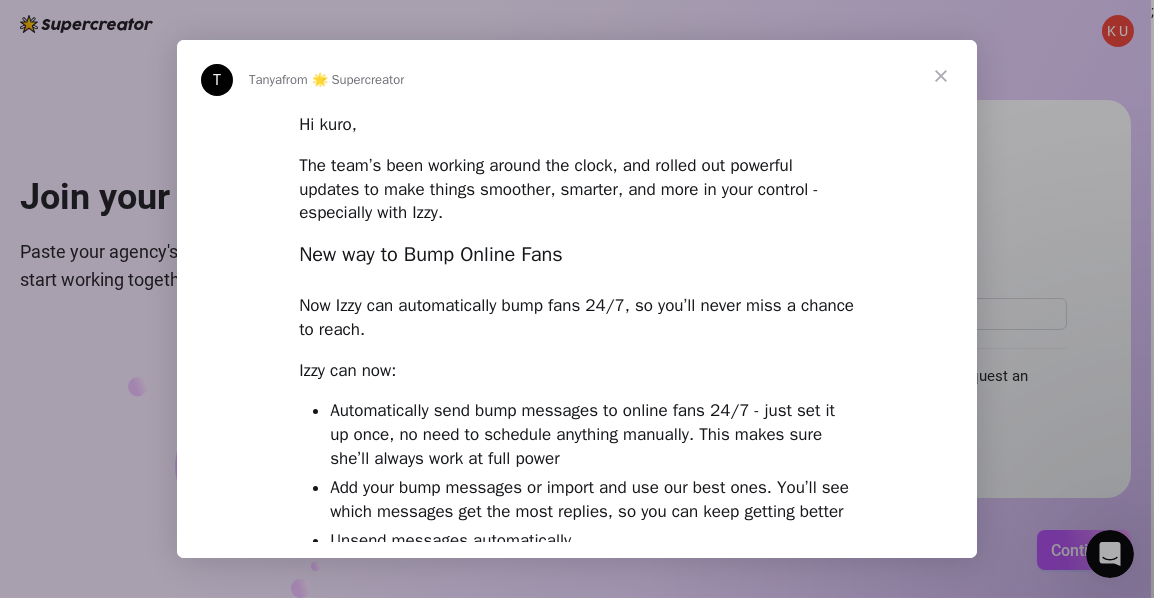 scroll, scrollTop: 0, scrollLeft: 0, axis: both 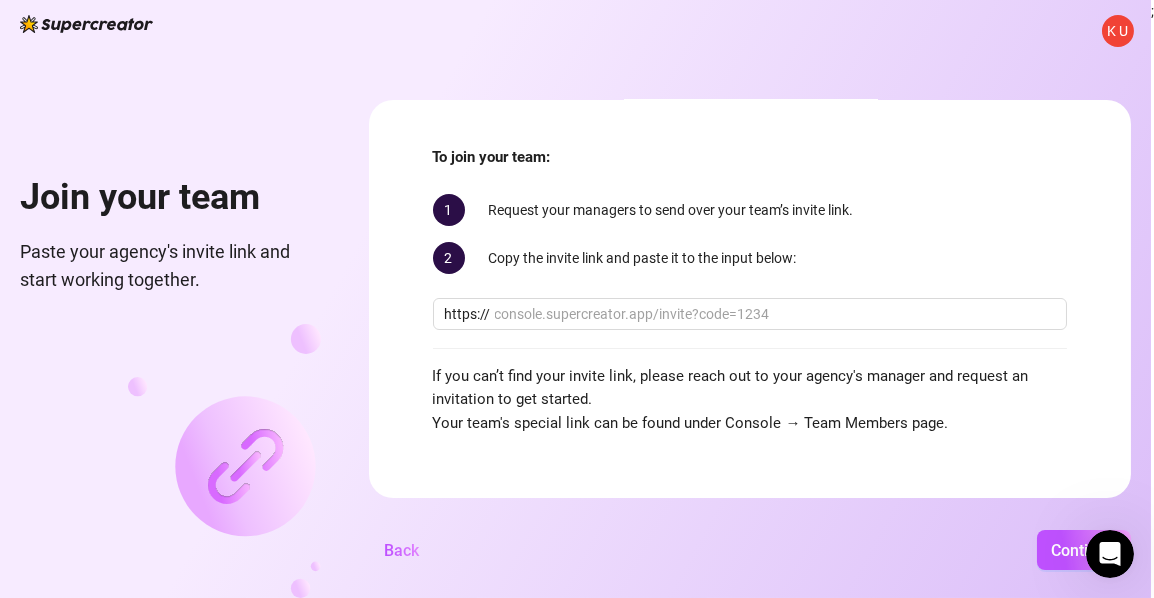 click on "2 Copy the invite link and paste it to the input below:" at bounding box center [750, 258] 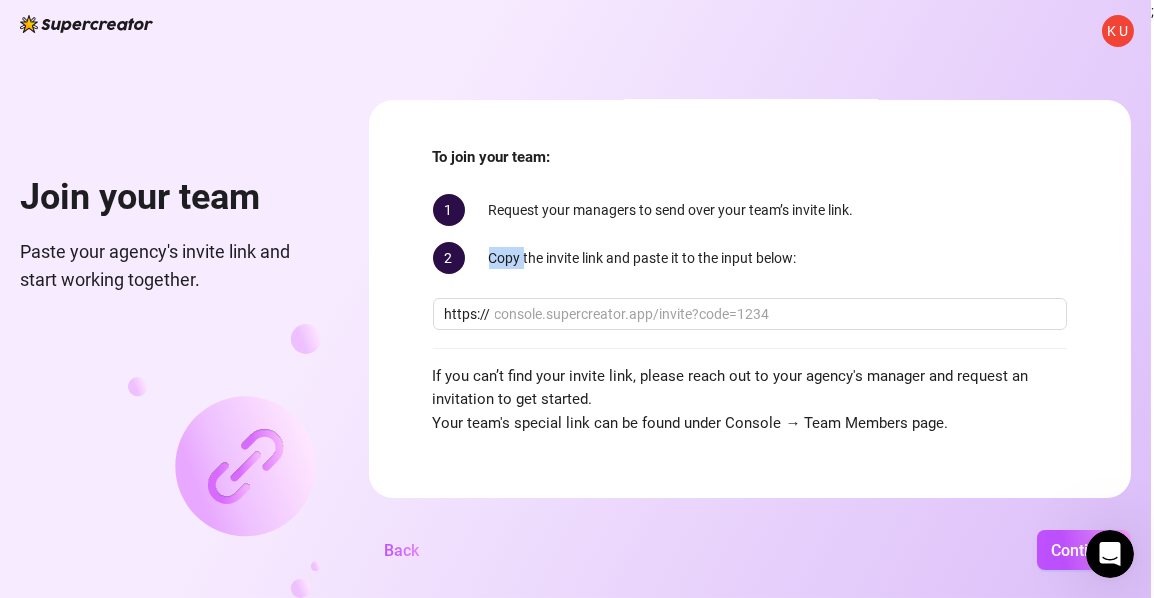 click on "2 Copy the invite link and paste it to the input below:" at bounding box center [750, 258] 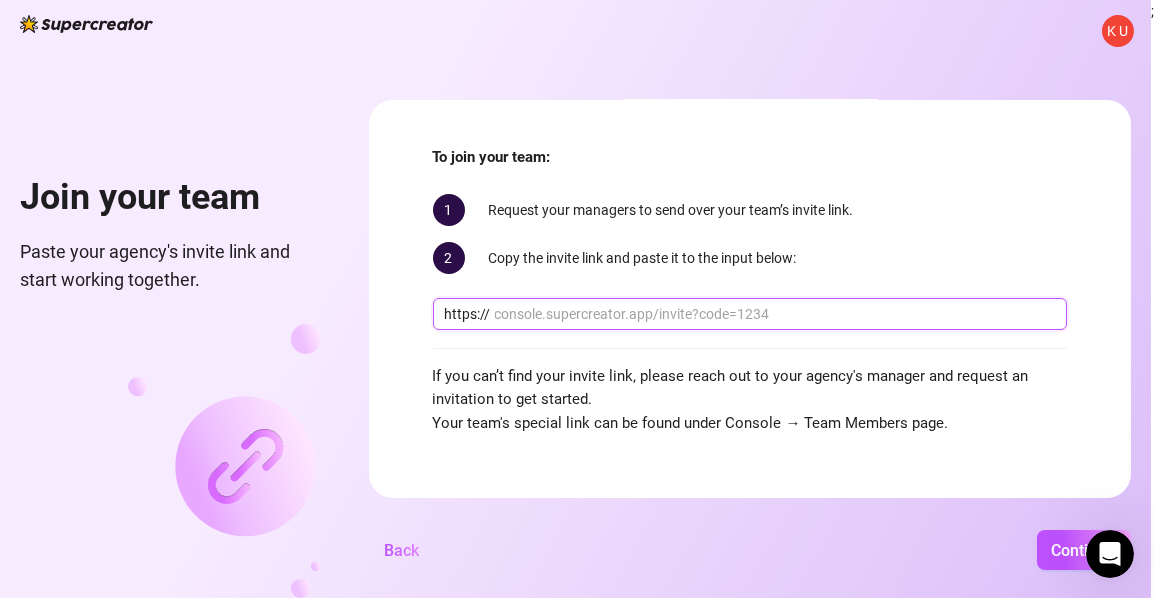 click at bounding box center [775, 314] 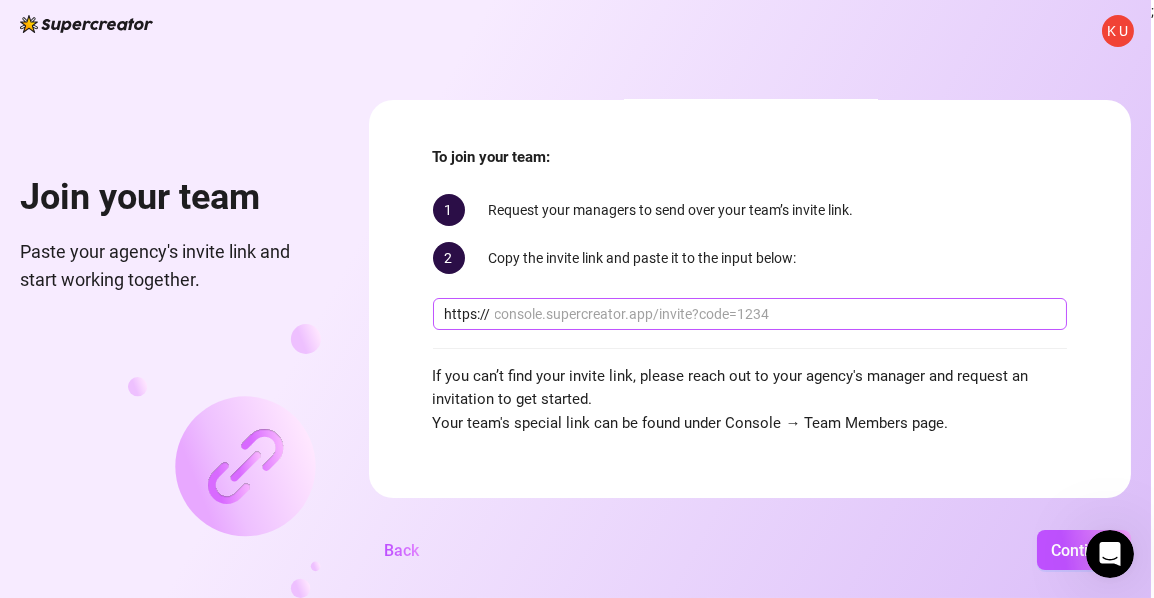 click on "https://" at bounding box center [468, 314] 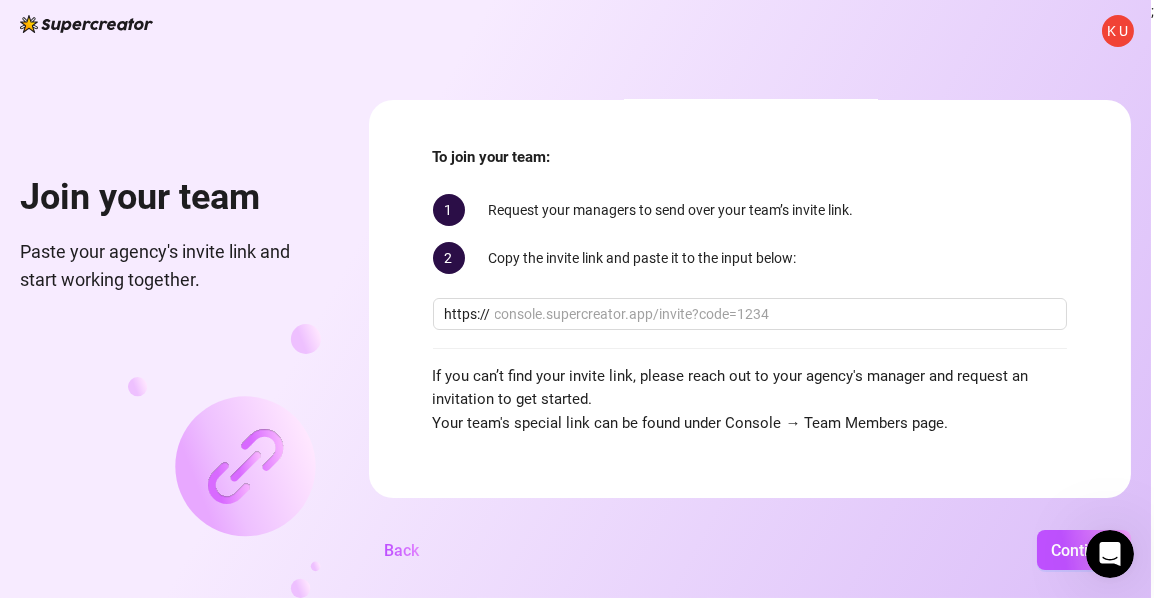 click on "If you can’t find your invite link, please reach out to your agency's manager and request an invitation to get started. Your team's special link can be found under Console → Team Members page." at bounding box center [750, 400] 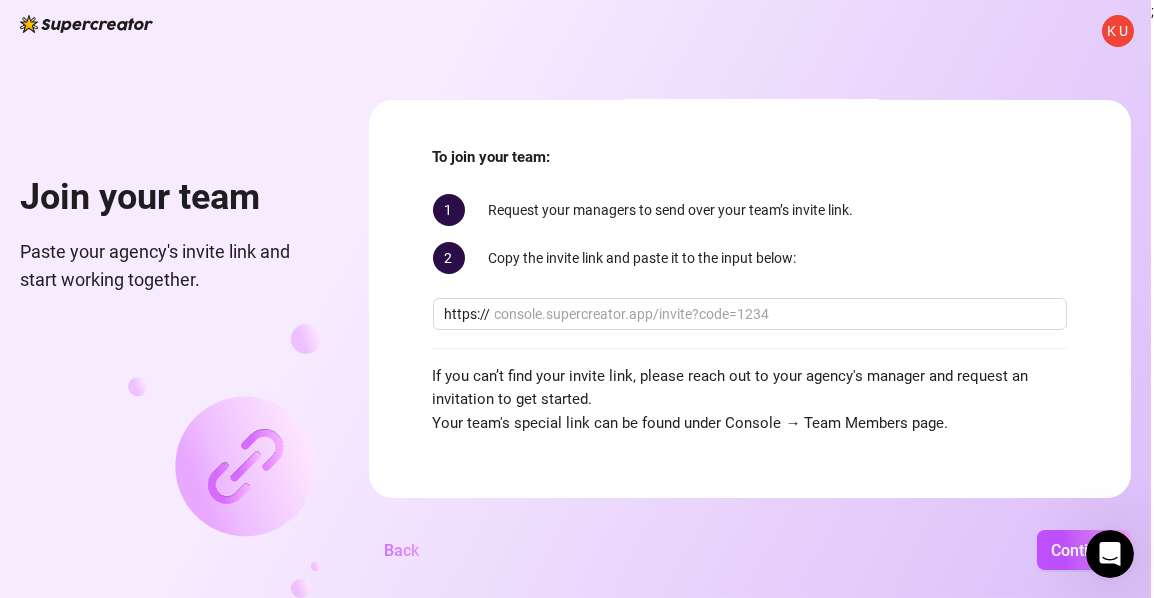 click on "Back" at bounding box center (402, 550) 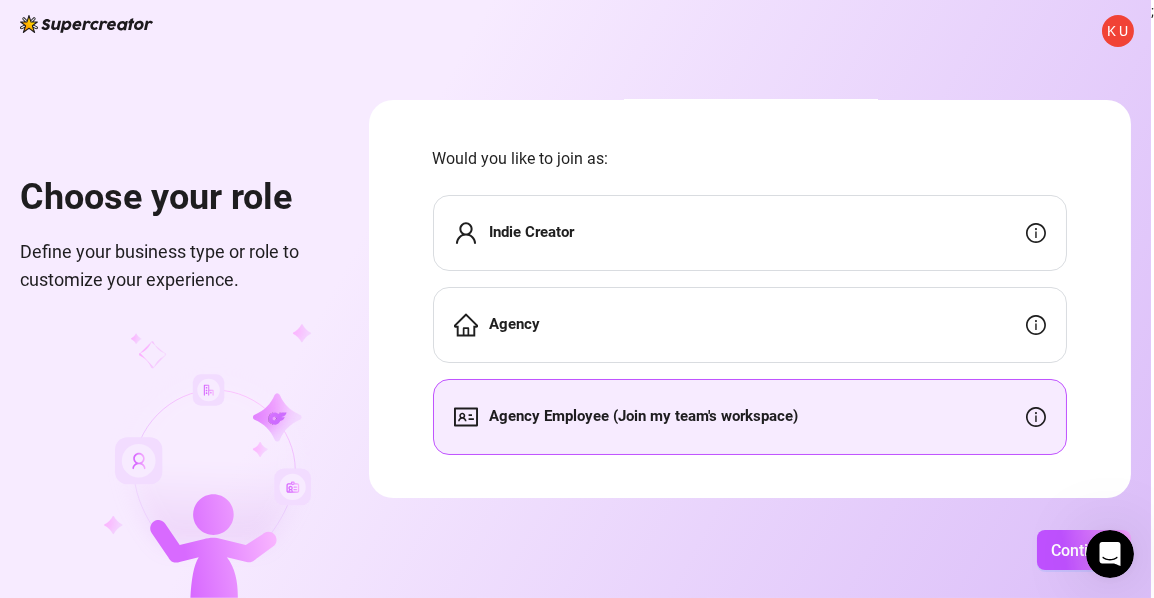 click on "Agency Employee (Join my team's workspace)" at bounding box center (750, 417) 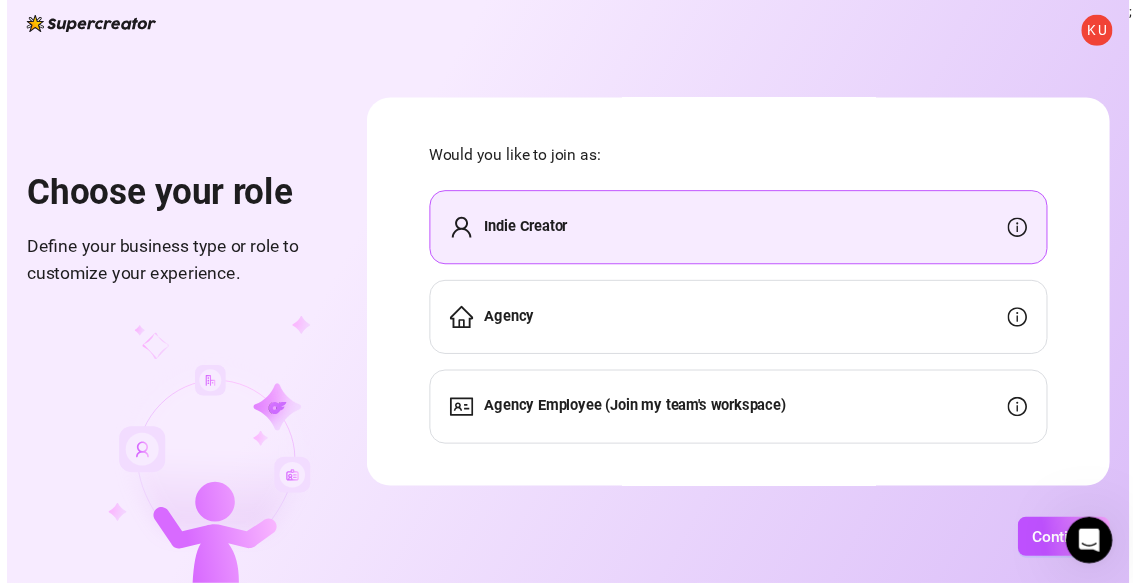 scroll, scrollTop: 38, scrollLeft: 0, axis: vertical 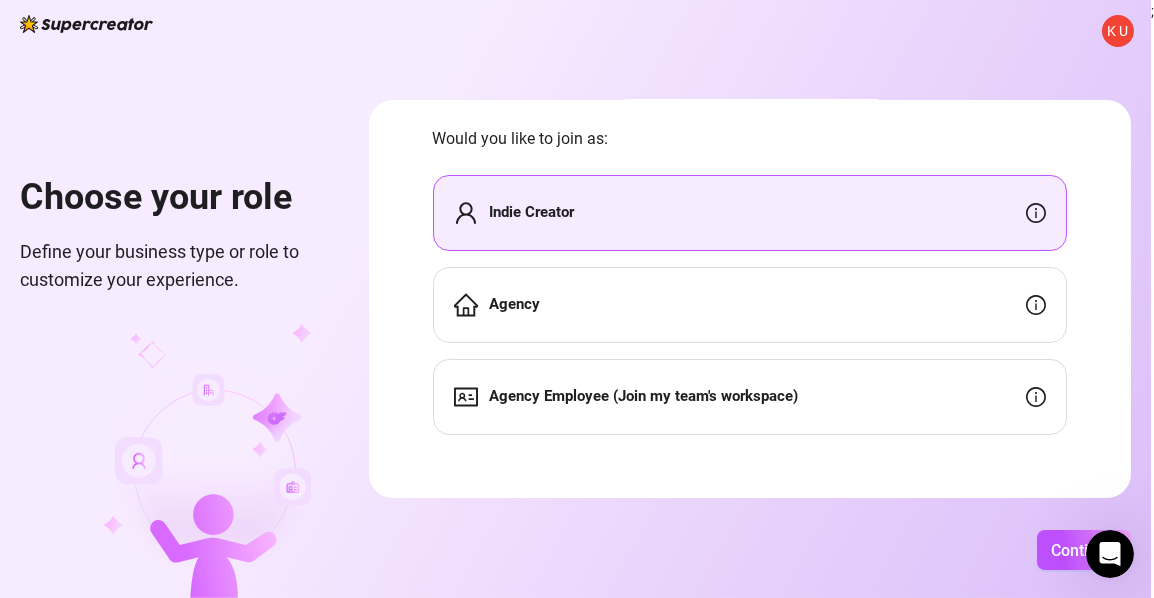 click on "Agency" at bounding box center [750, 305] 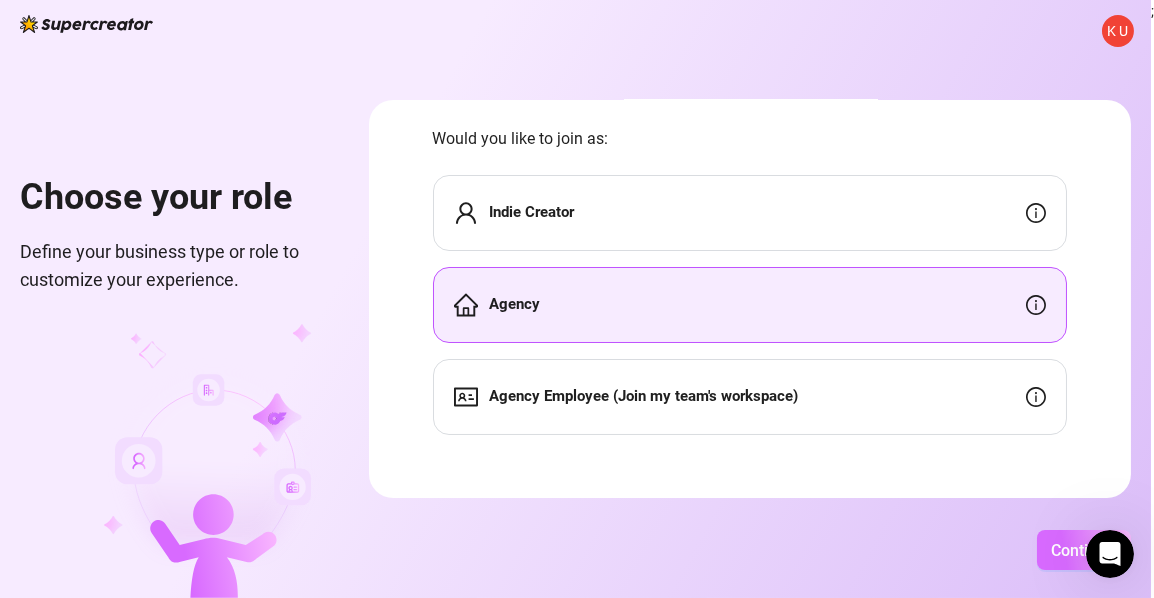 click on "Continue" at bounding box center [1084, 550] 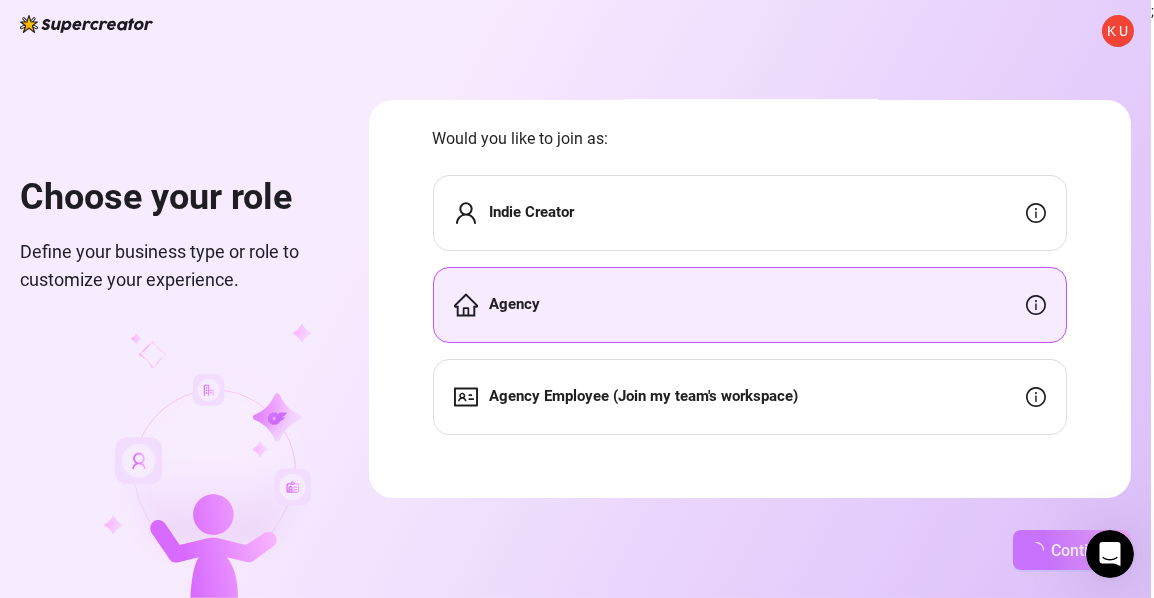click on "K U" at bounding box center [1118, 31] 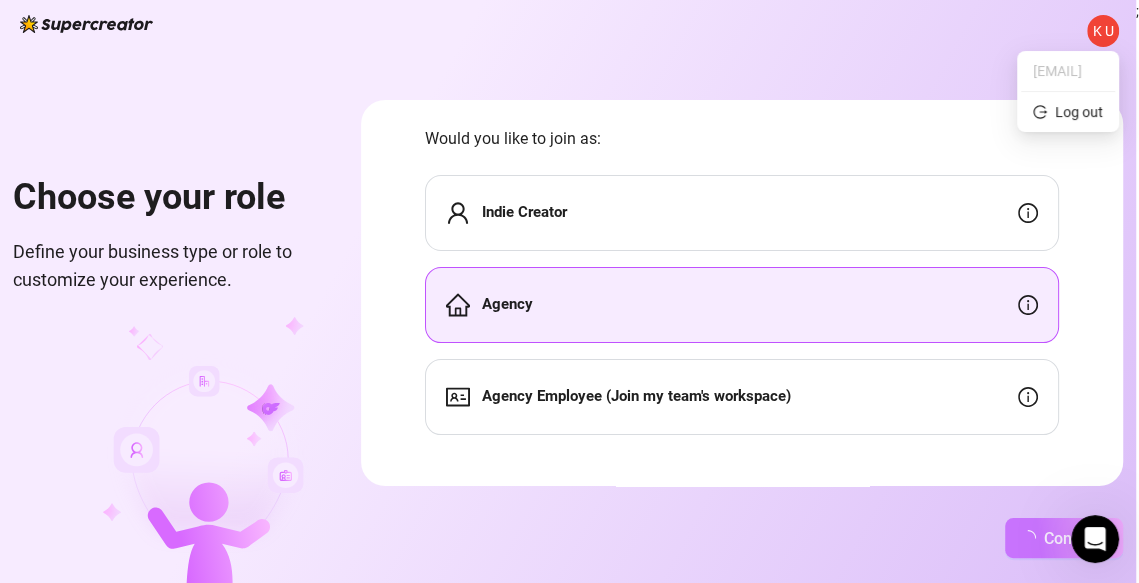 scroll, scrollTop: 0, scrollLeft: 0, axis: both 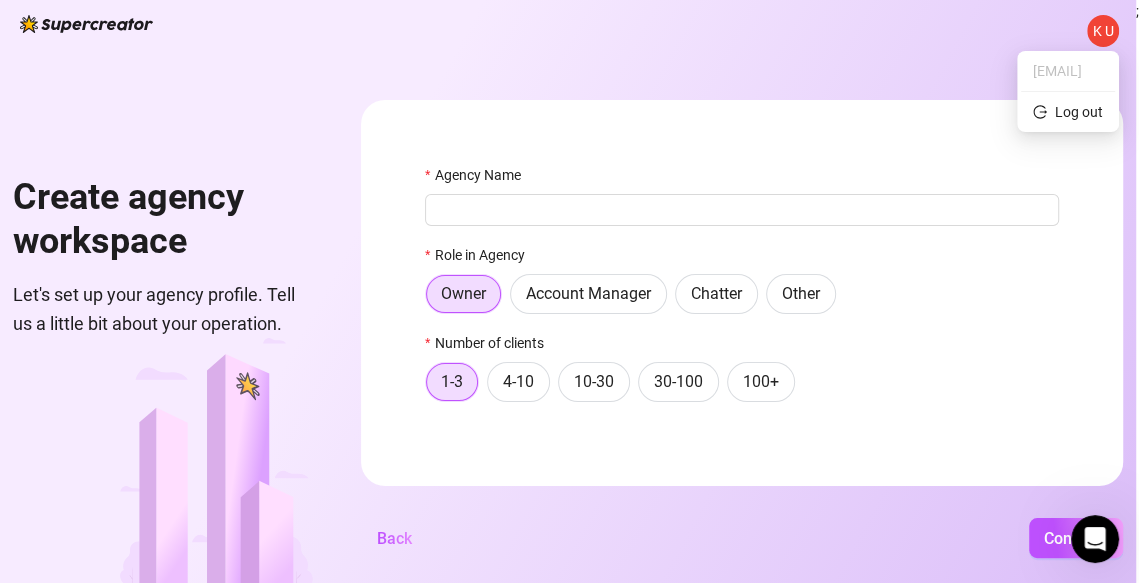 click on "[EMAIL]" at bounding box center [1068, 71] 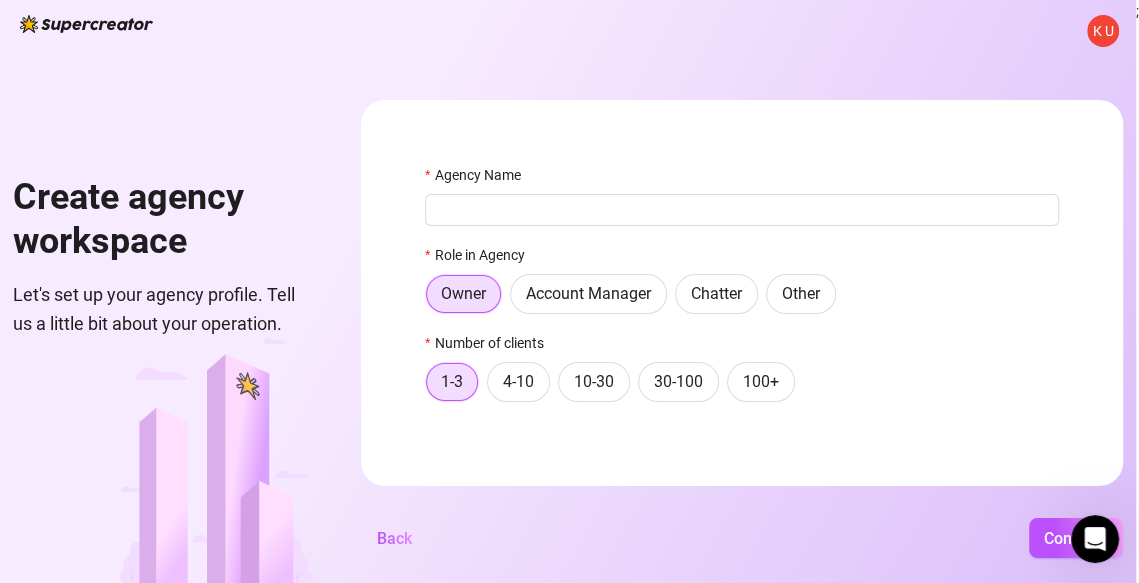 click on "1-3 4-10 10-30 30-100 100+" at bounding box center [742, 382] 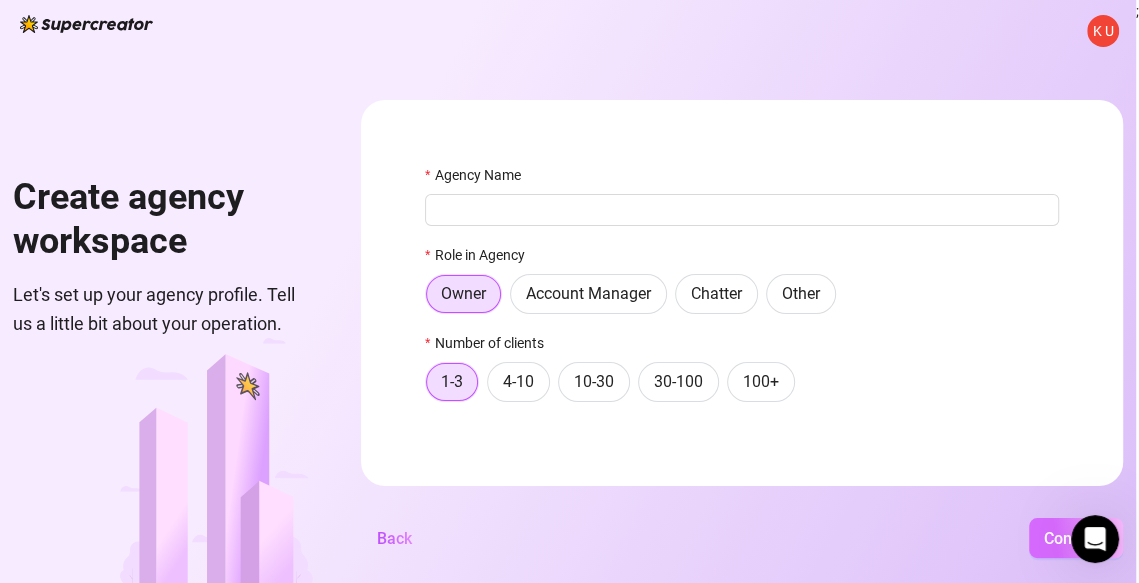 click on "Continue" at bounding box center (1076, 538) 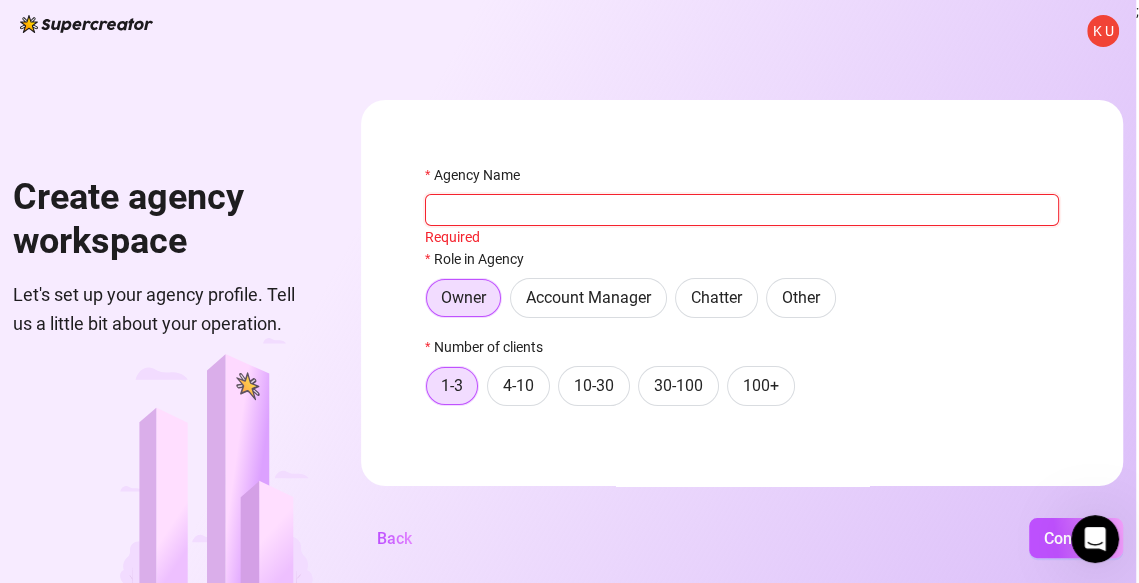 click on "Agency Name" at bounding box center [742, 210] 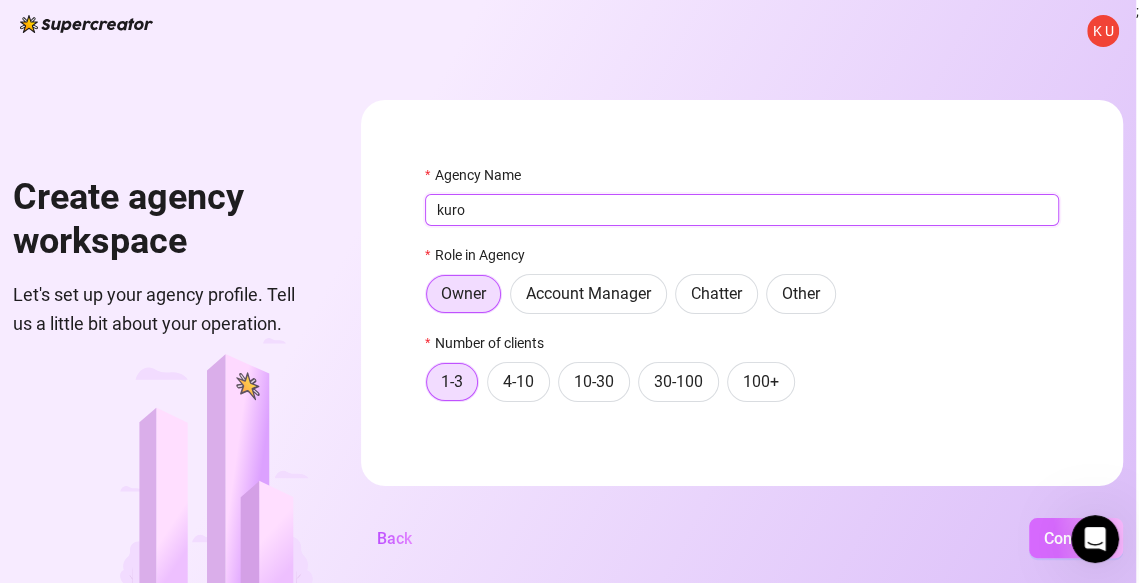 type on "kuro" 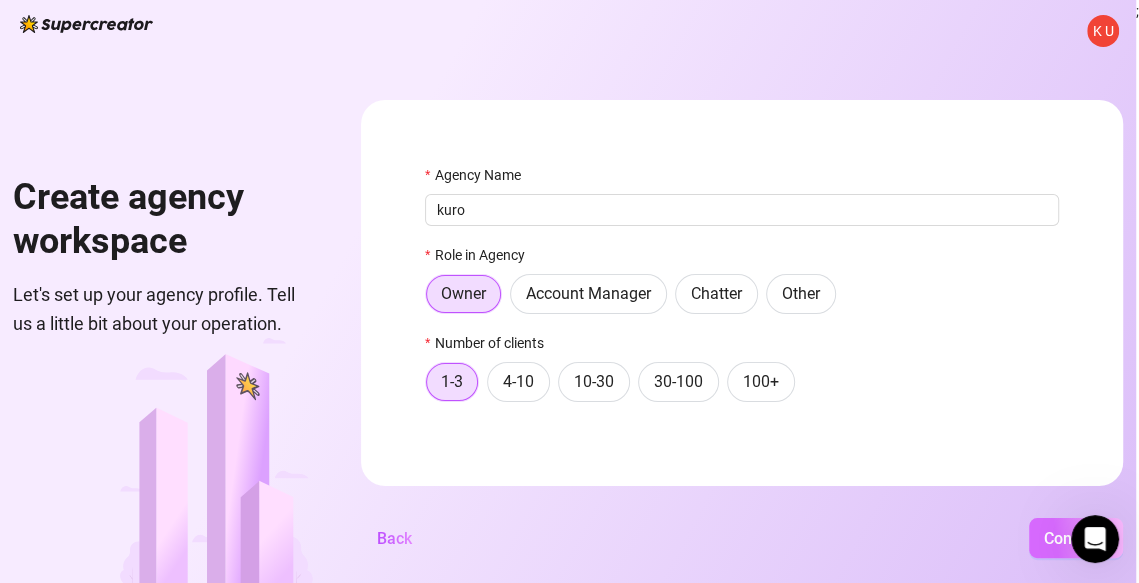 click on "Continue" at bounding box center (1076, 538) 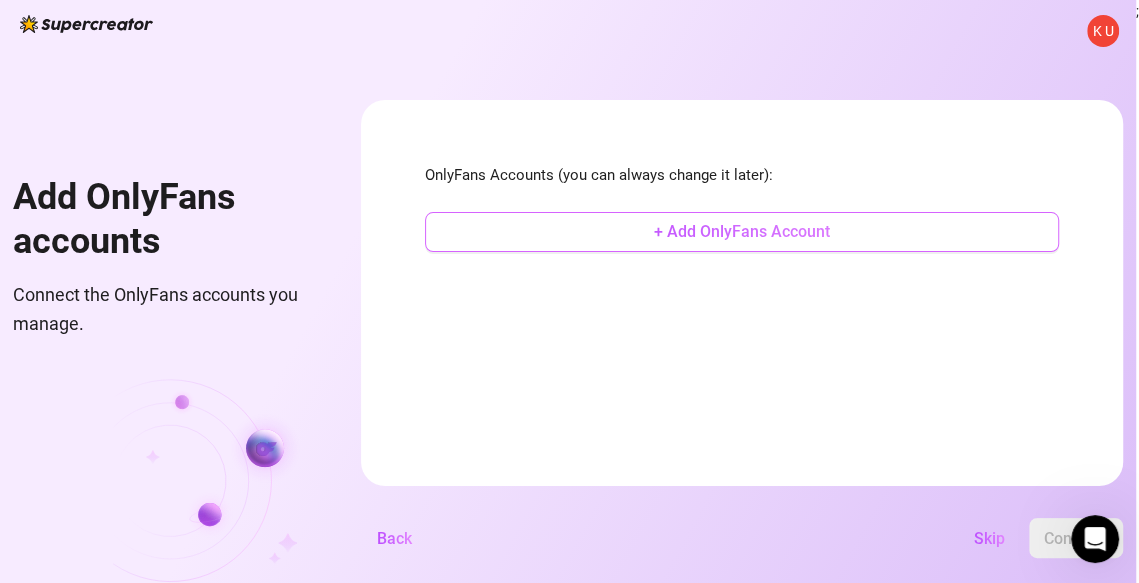 click on "+ Add OnlyFans Account" at bounding box center [742, 231] 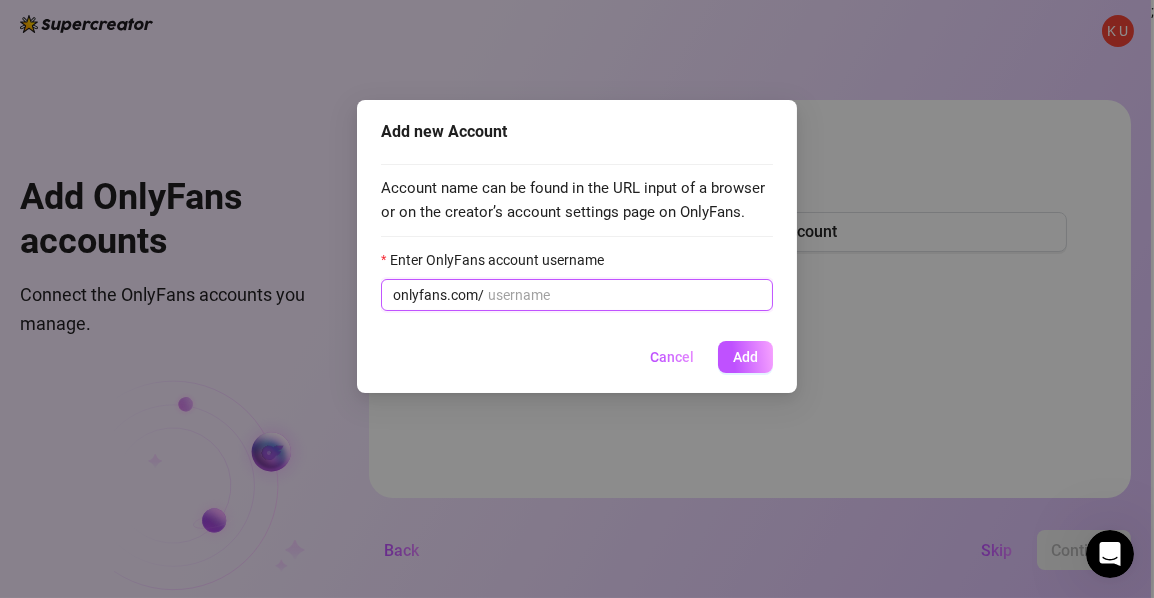 click on "Enter OnlyFans account username" at bounding box center [624, 295] 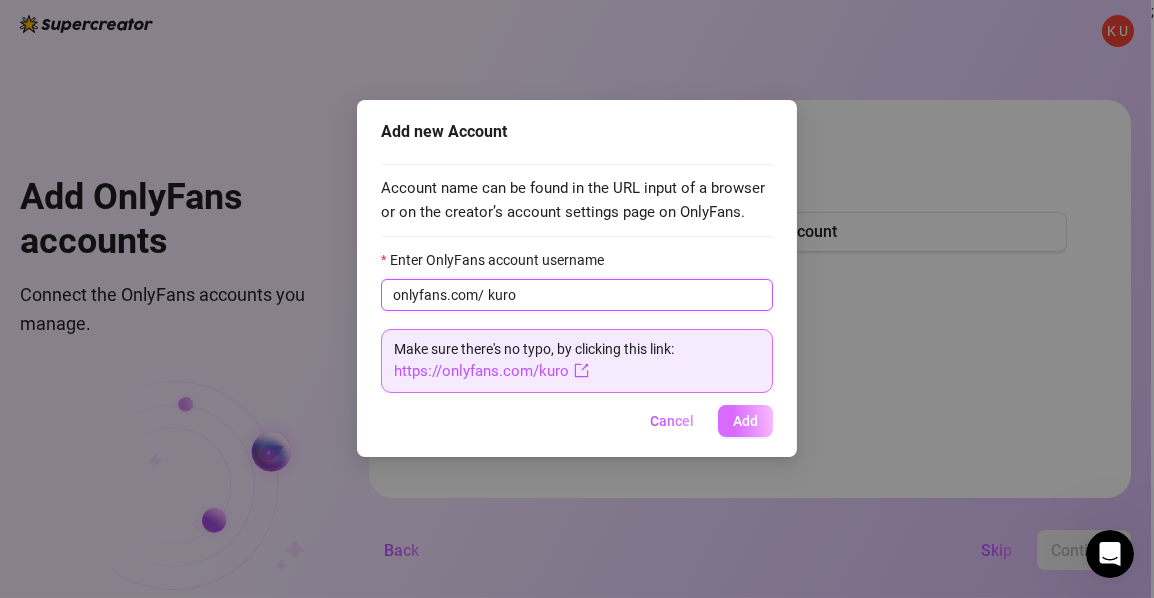type on "kuro" 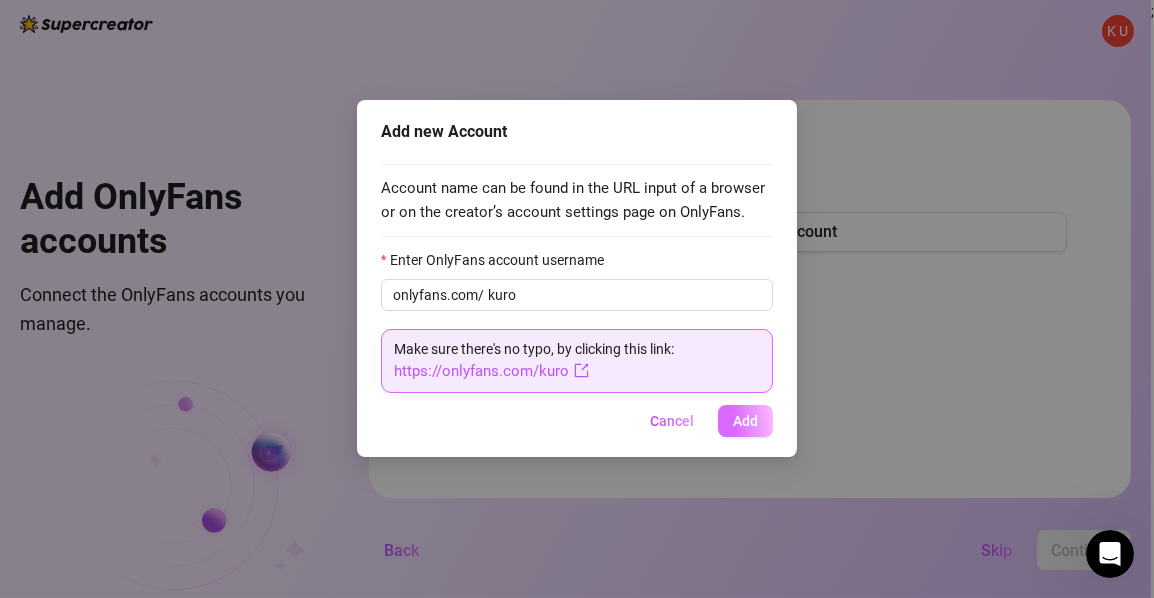 click on "Add" at bounding box center (745, 421) 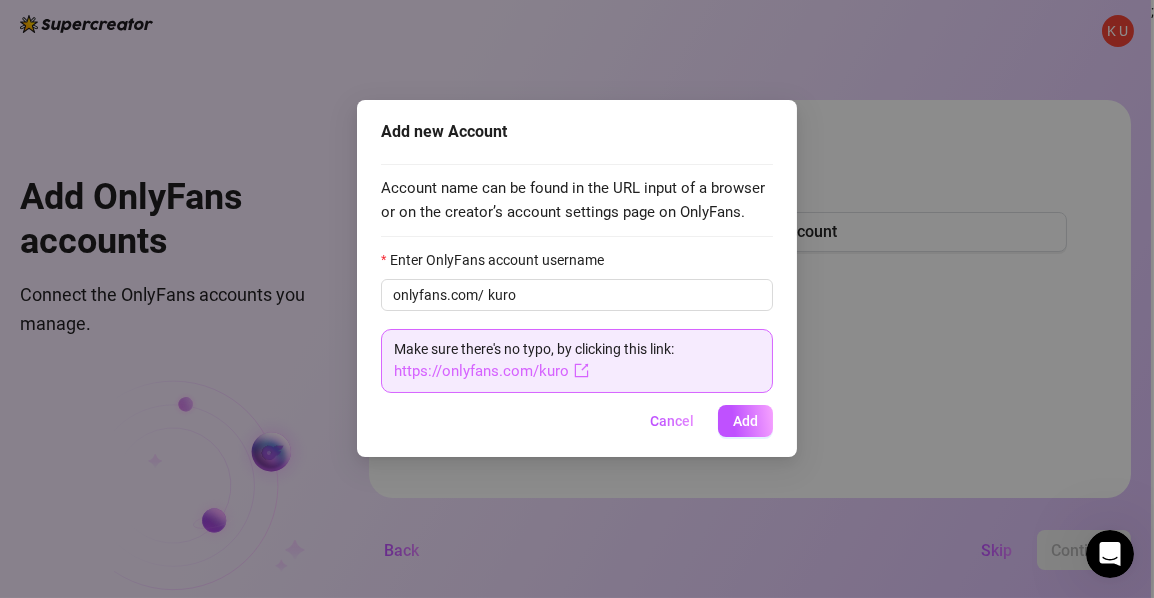 click on "https://onlyfans.com/kuro" at bounding box center [491, 371] 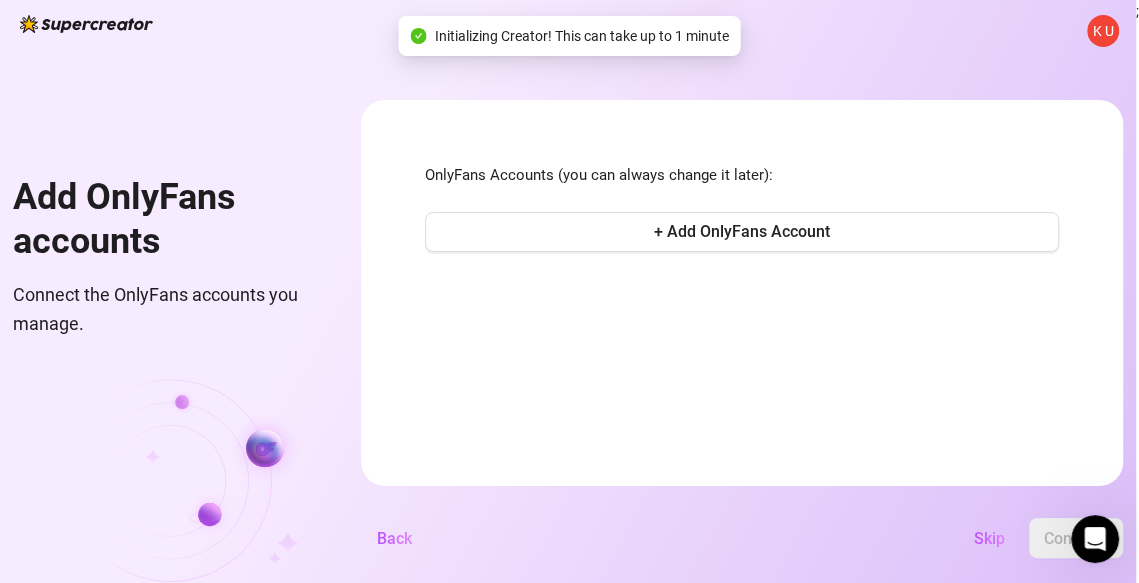 click on "OnlyFans Accounts (you can always change it later): + Add OnlyFans Account Back Skip Continue" at bounding box center [742, 293] 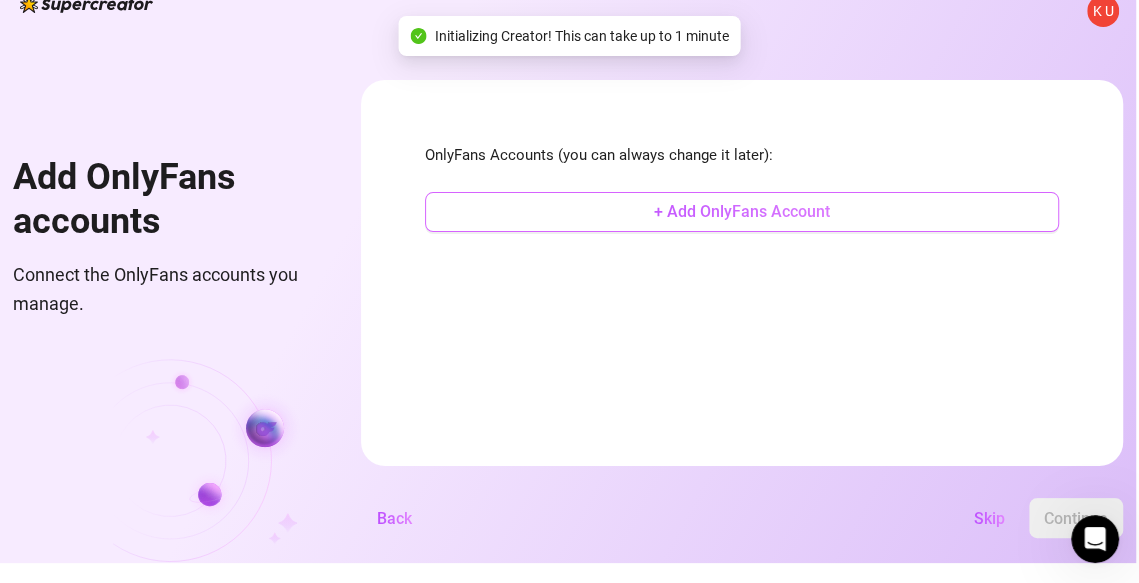 click on "+ Add OnlyFans Account" at bounding box center (742, 211) 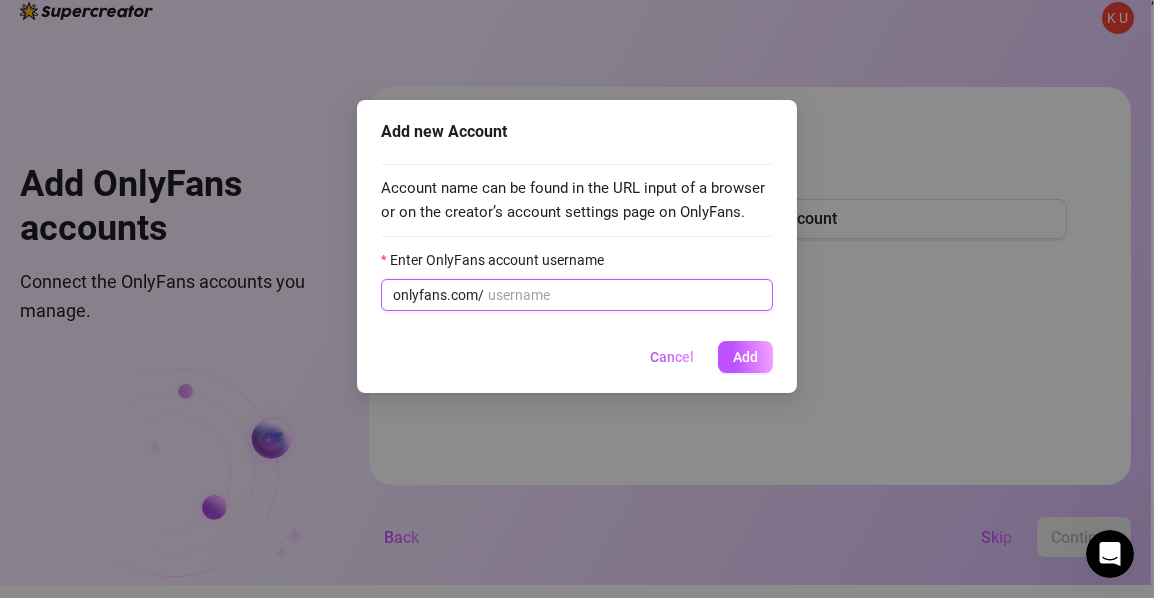 paste on "https://onlyfans.com/kuro" 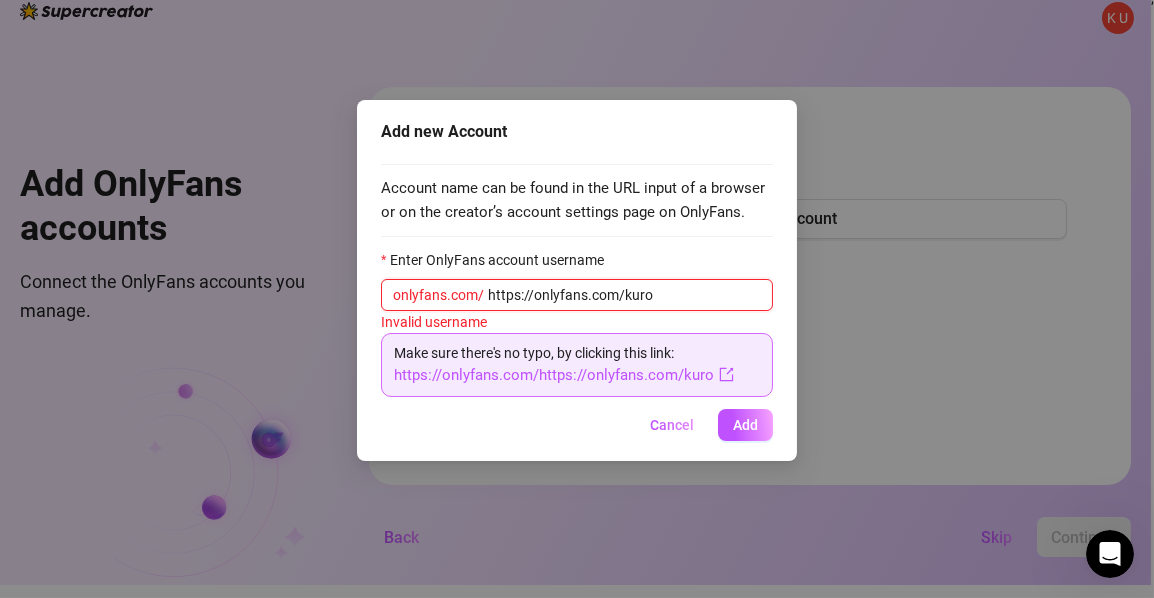 drag, startPoint x: 626, startPoint y: 297, endPoint x: 474, endPoint y: 282, distance: 152.73834 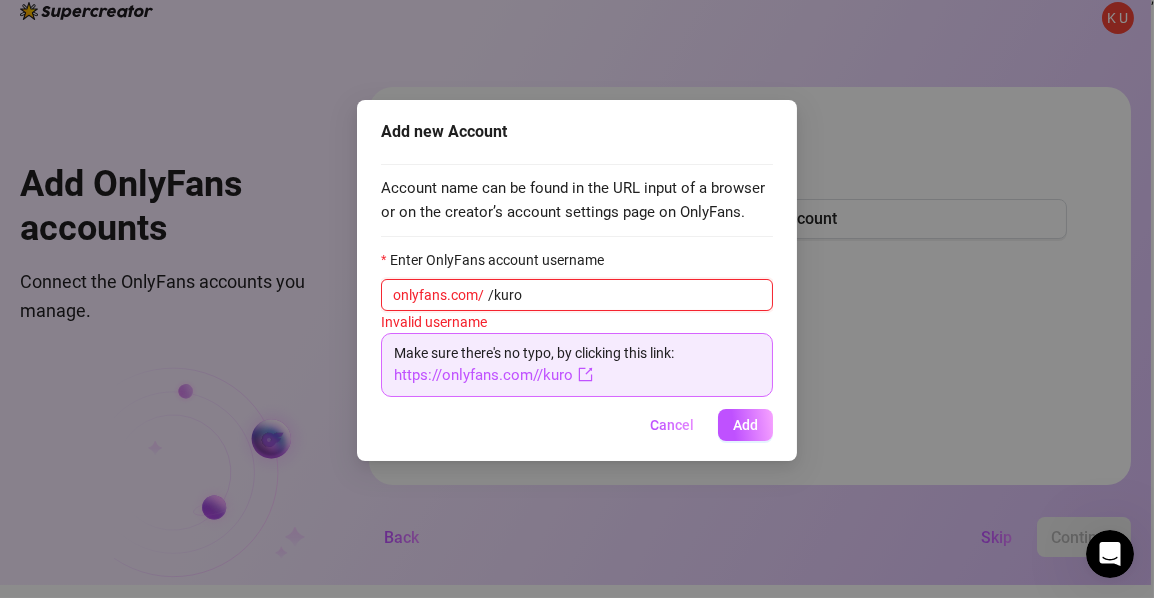 click on "/kuro" at bounding box center [624, 295] 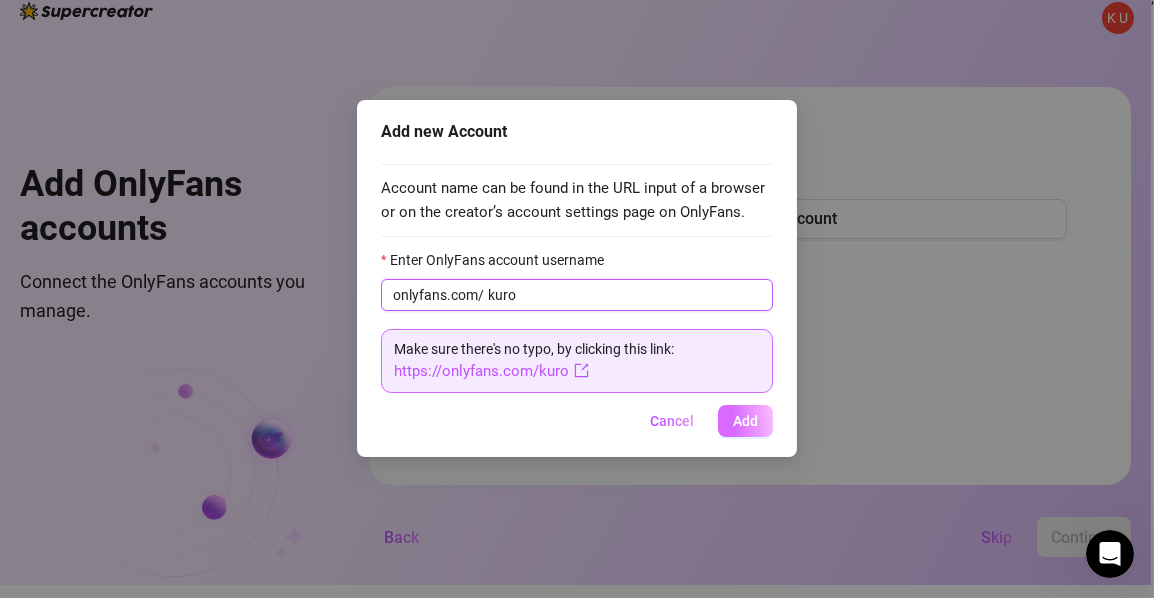 type on "kuro" 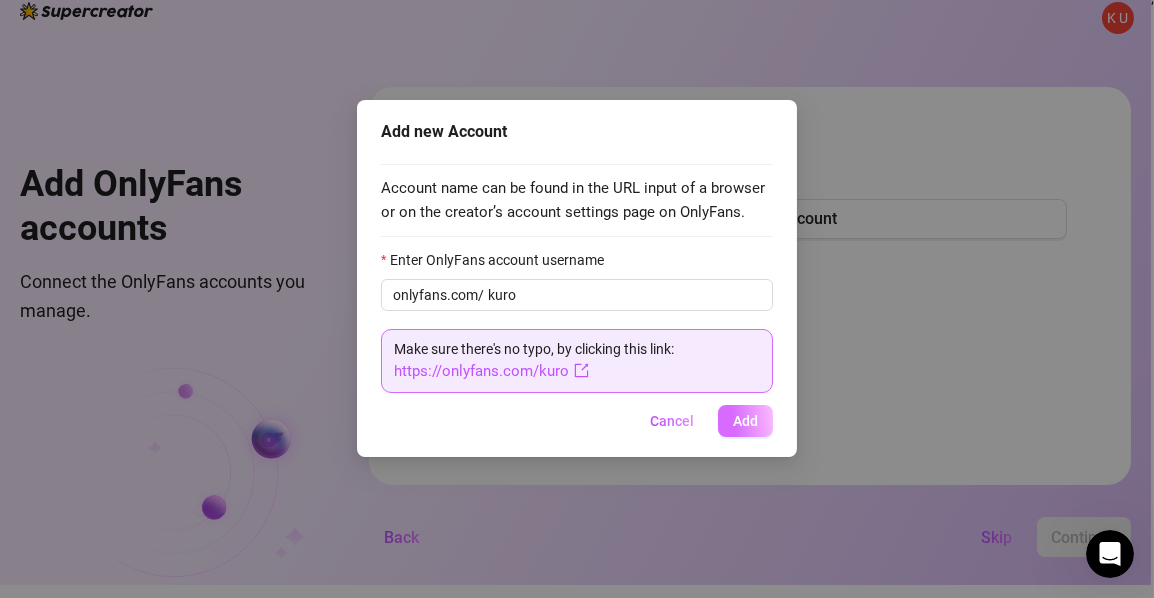 click on "Add" at bounding box center (745, 421) 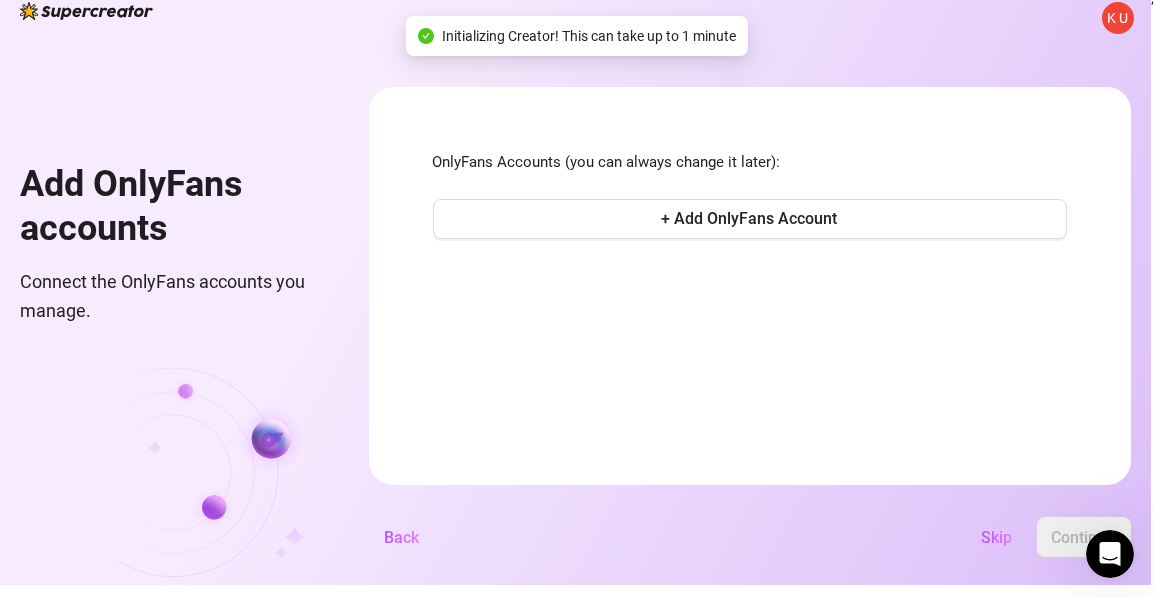 click on "Add new Account Account name can be found in the URL input of a browser or on the creator’s account settings page on OnlyFans. Enter OnlyFans account username onlyfans.com/ Make sure there's no typo, by clicking this link: https://onlyfans.com/kuro Cancel Add" at bounding box center [577, 299] 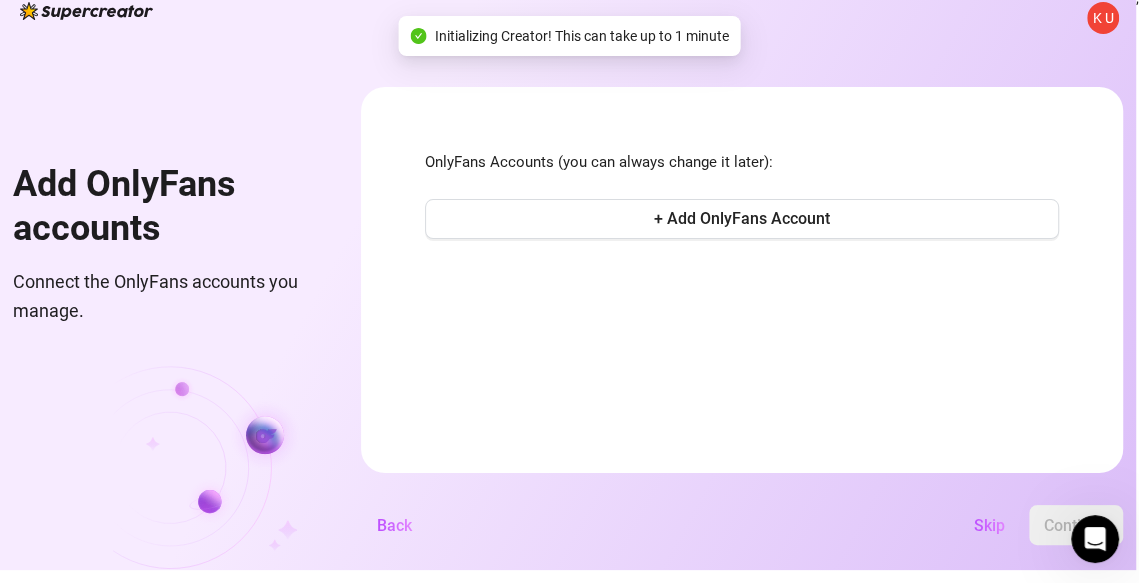 scroll, scrollTop: 28, scrollLeft: 0, axis: vertical 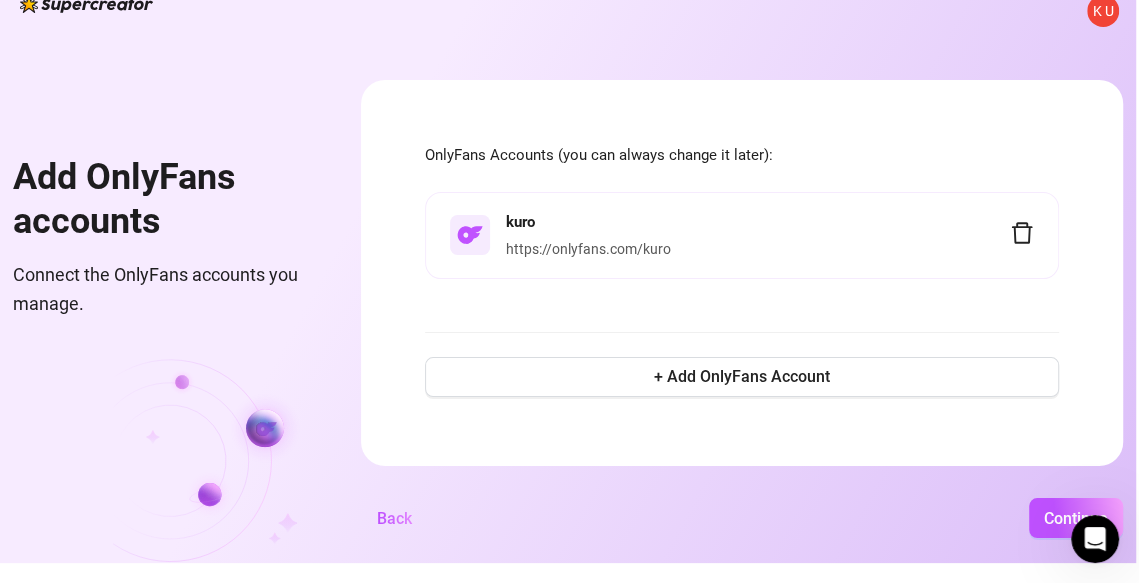 click on "OnlyFans Accounts (you can always change it later): kuro https://onlyfans.com/kuro + Add OnlyFans Account Back Continue" at bounding box center (742, 273) 